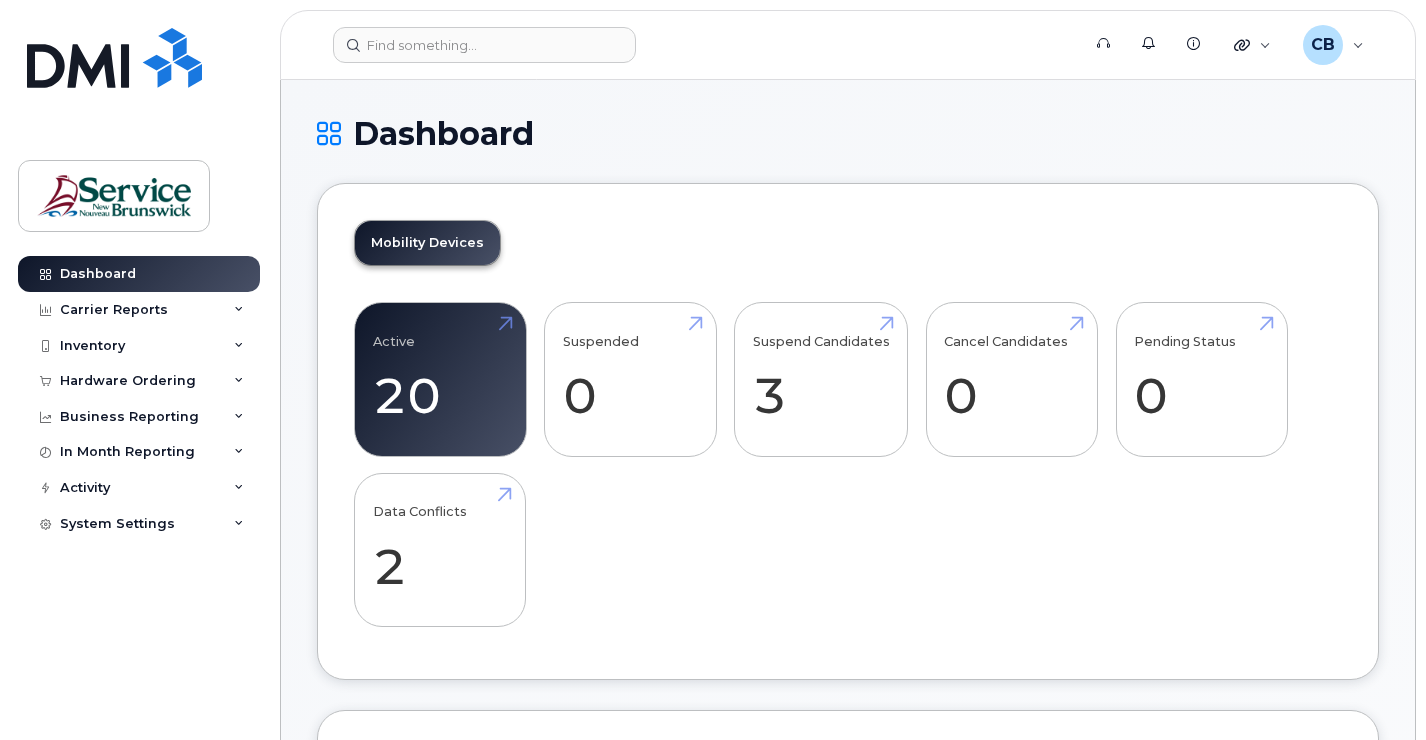 scroll, scrollTop: 0, scrollLeft: 0, axis: both 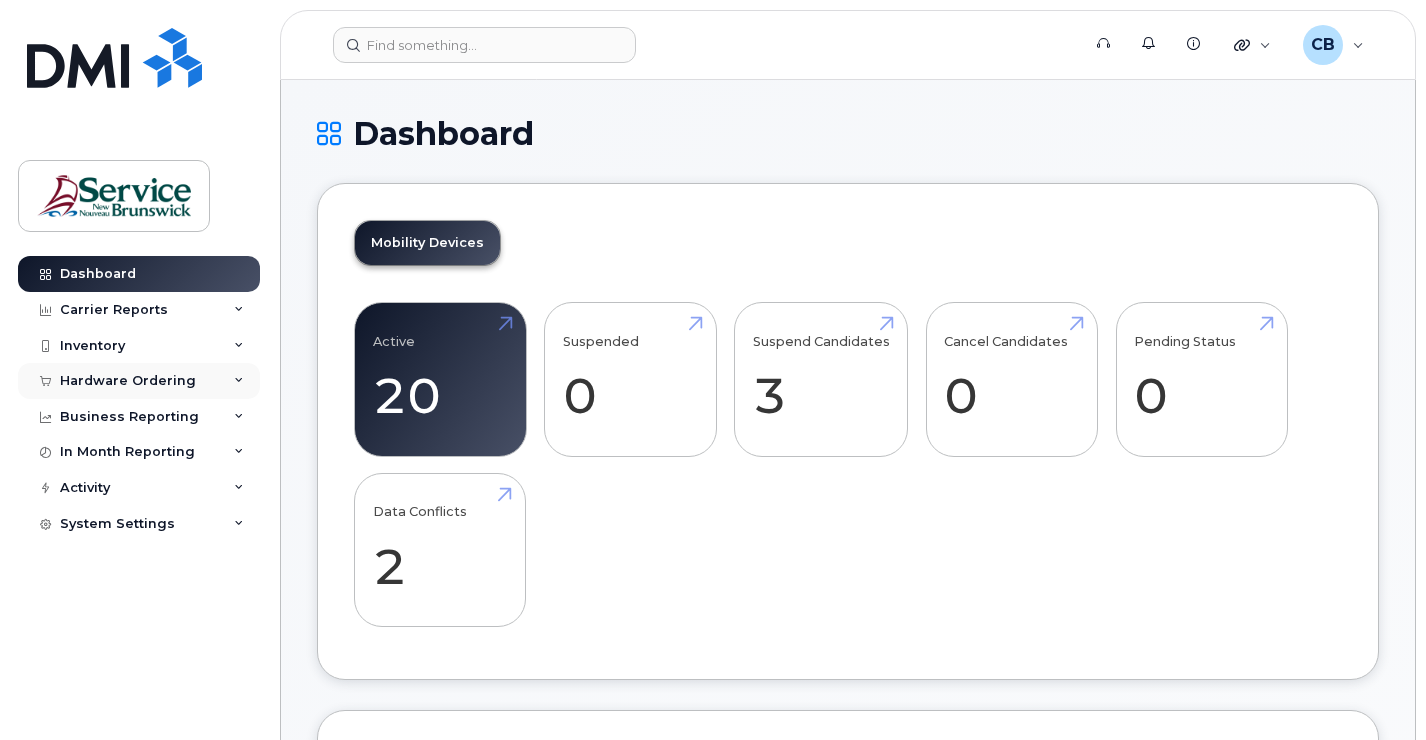 click on "Hardware Ordering" at bounding box center (128, 381) 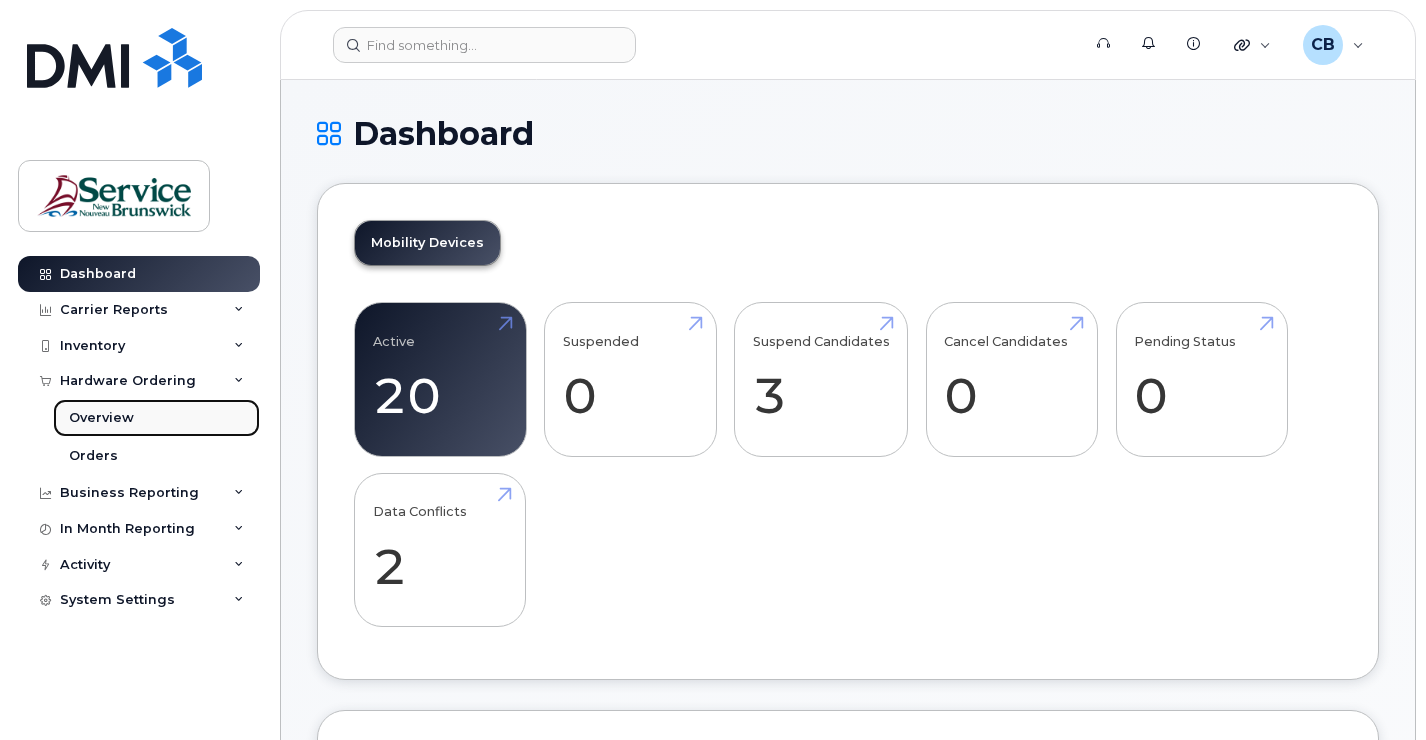 click on "Overview" at bounding box center (101, 418) 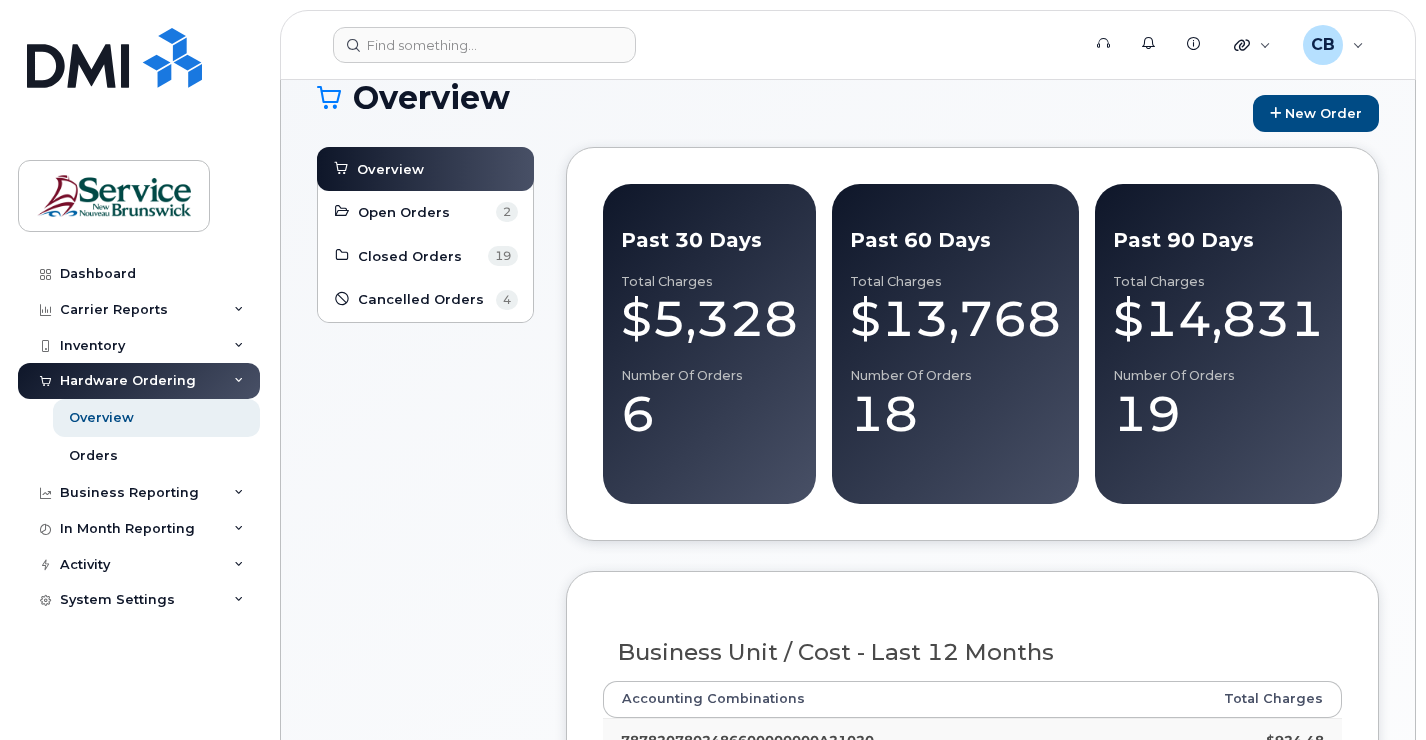 scroll, scrollTop: 0, scrollLeft: 0, axis: both 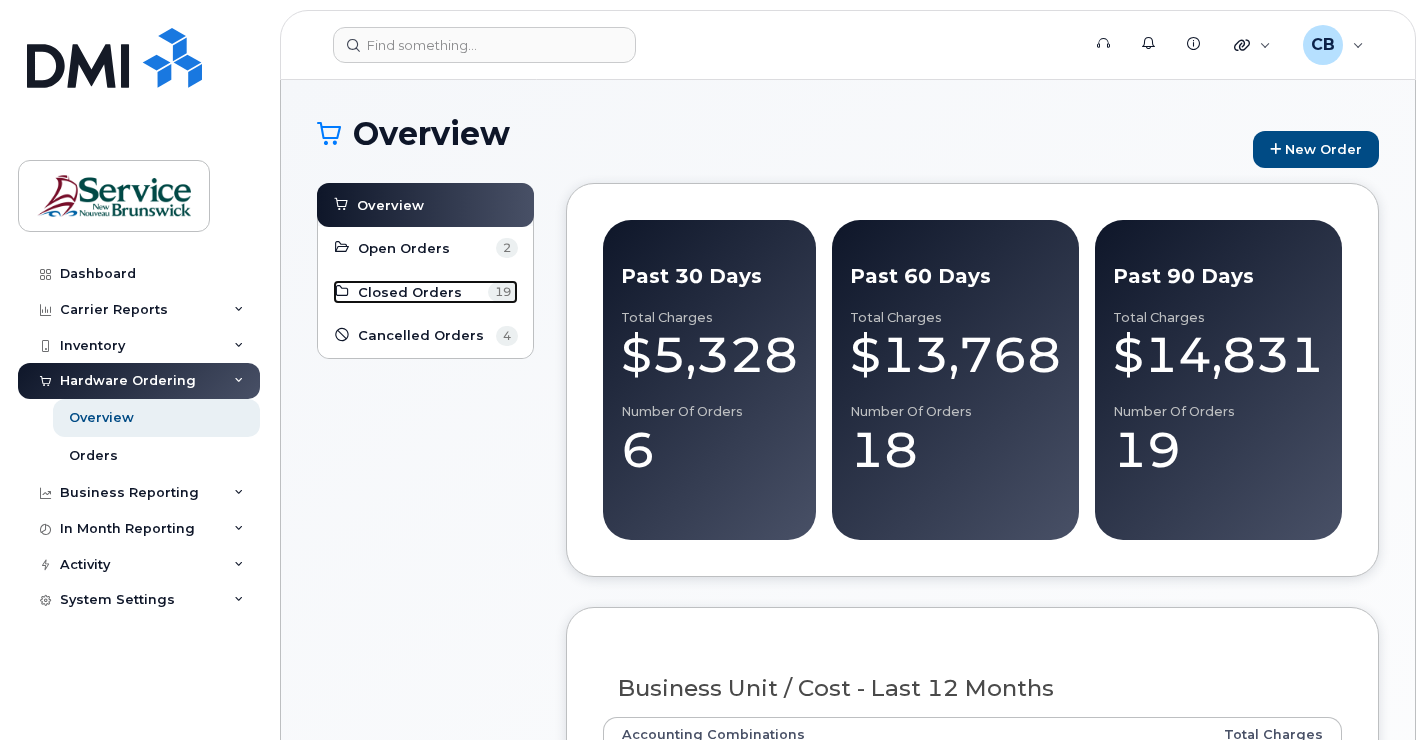 click on "Closed Orders" at bounding box center [410, 292] 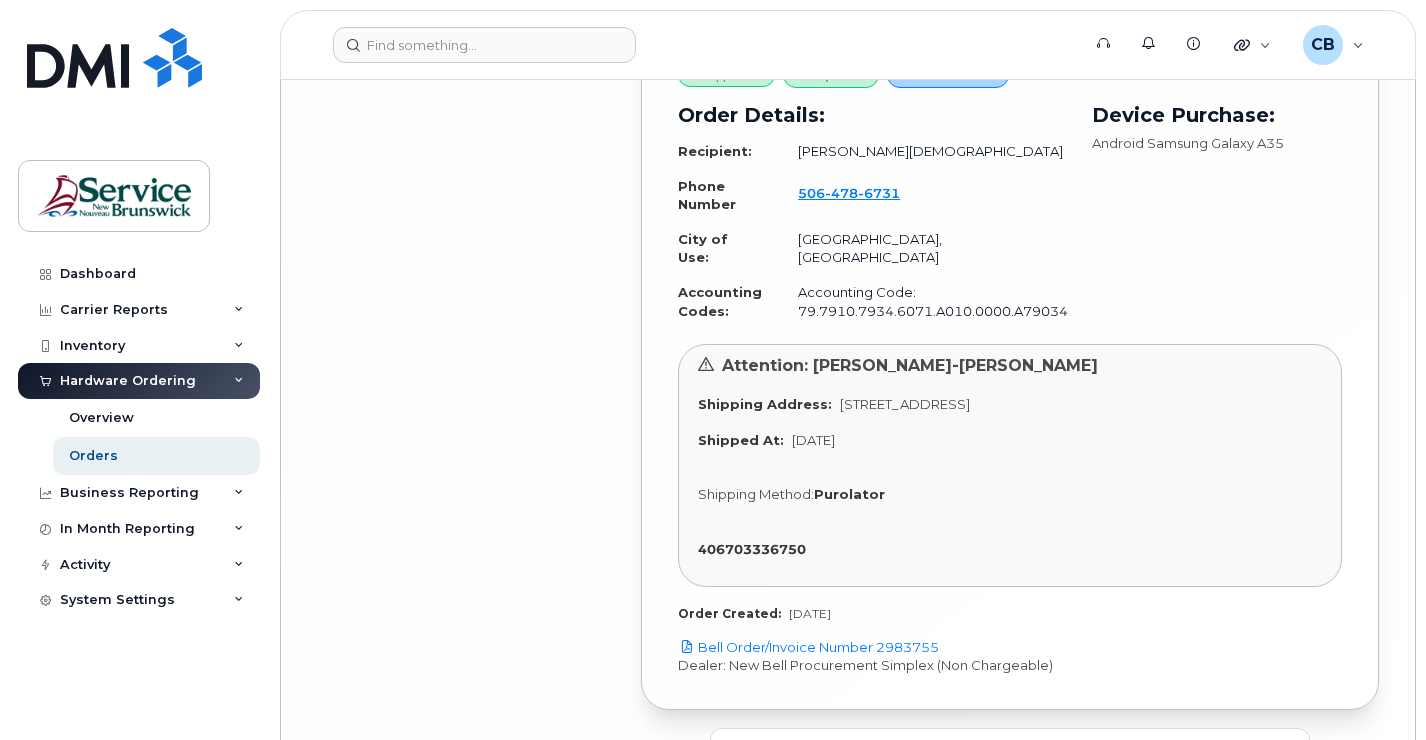 scroll, scrollTop: 5549, scrollLeft: 0, axis: vertical 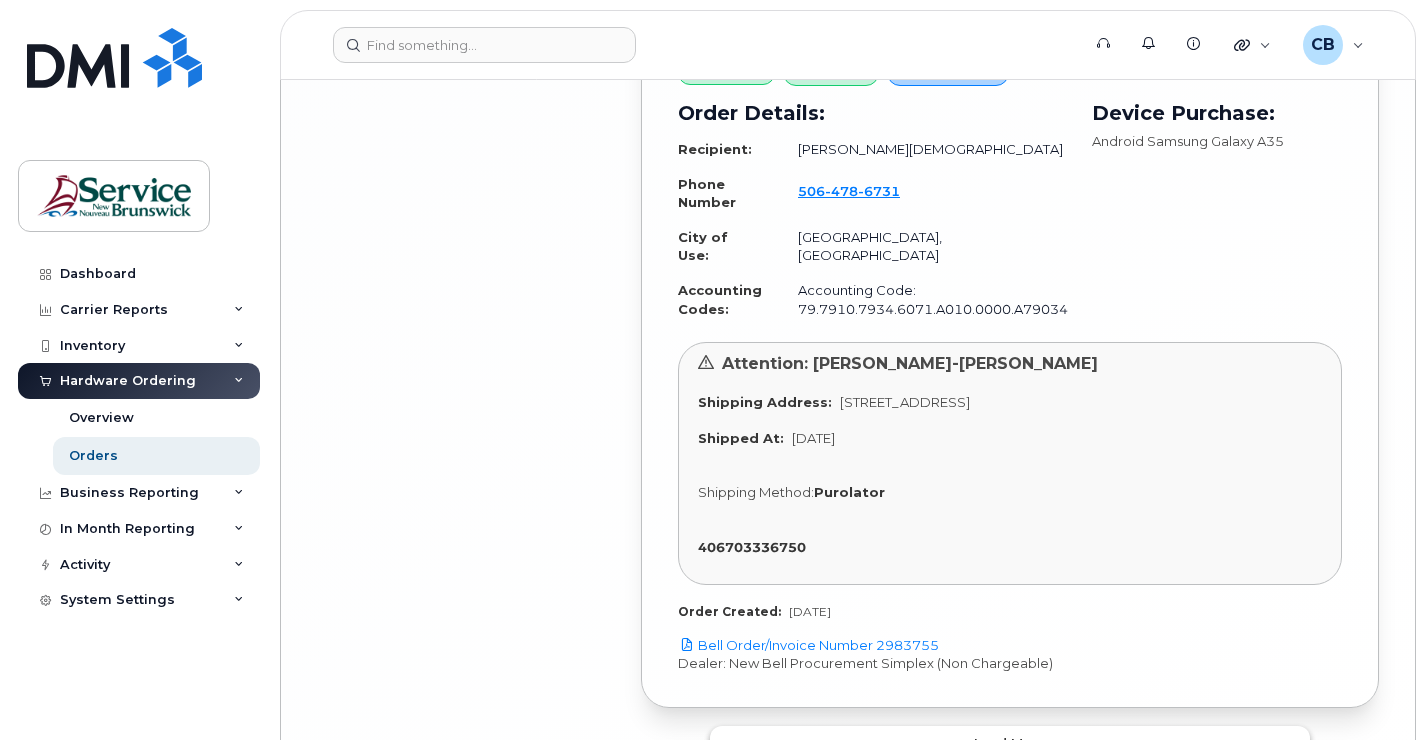 click on "Load more" at bounding box center [1010, 743] 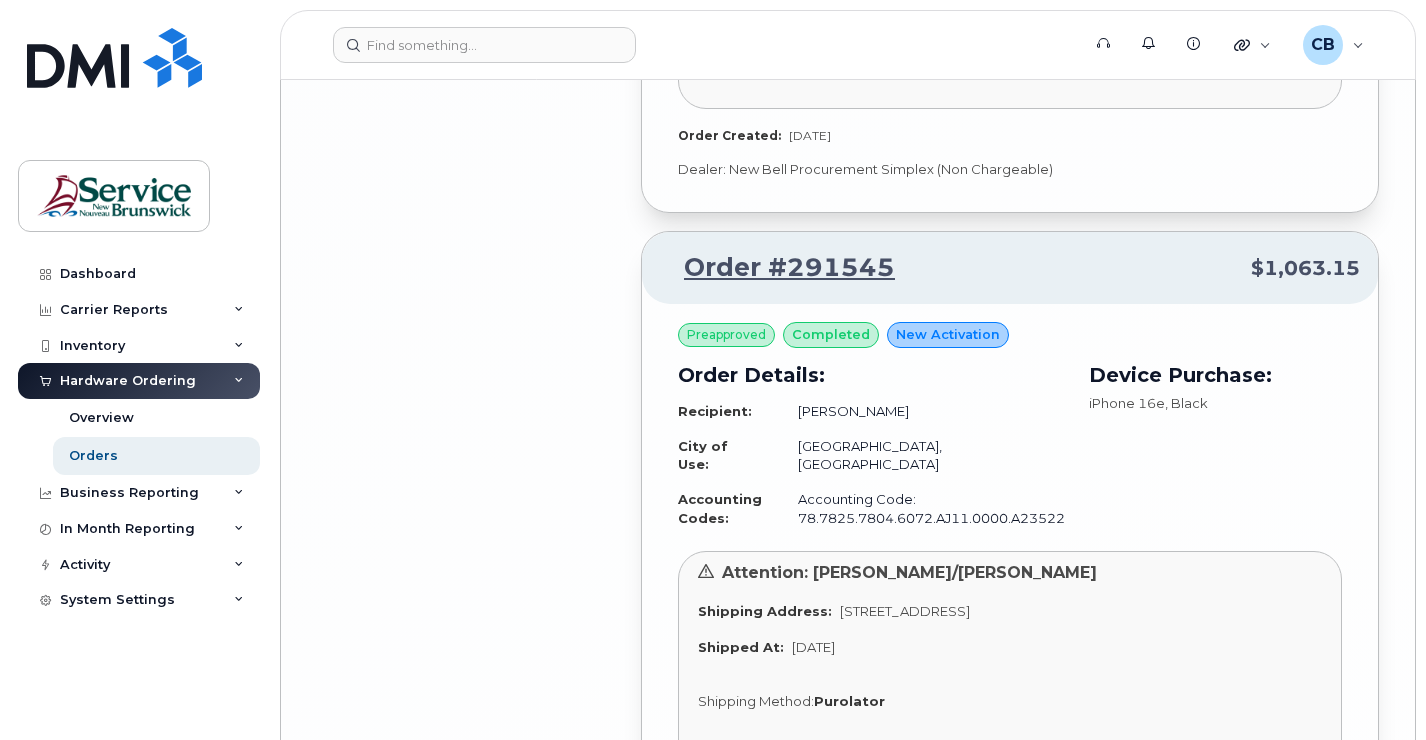 scroll, scrollTop: 9749, scrollLeft: 0, axis: vertical 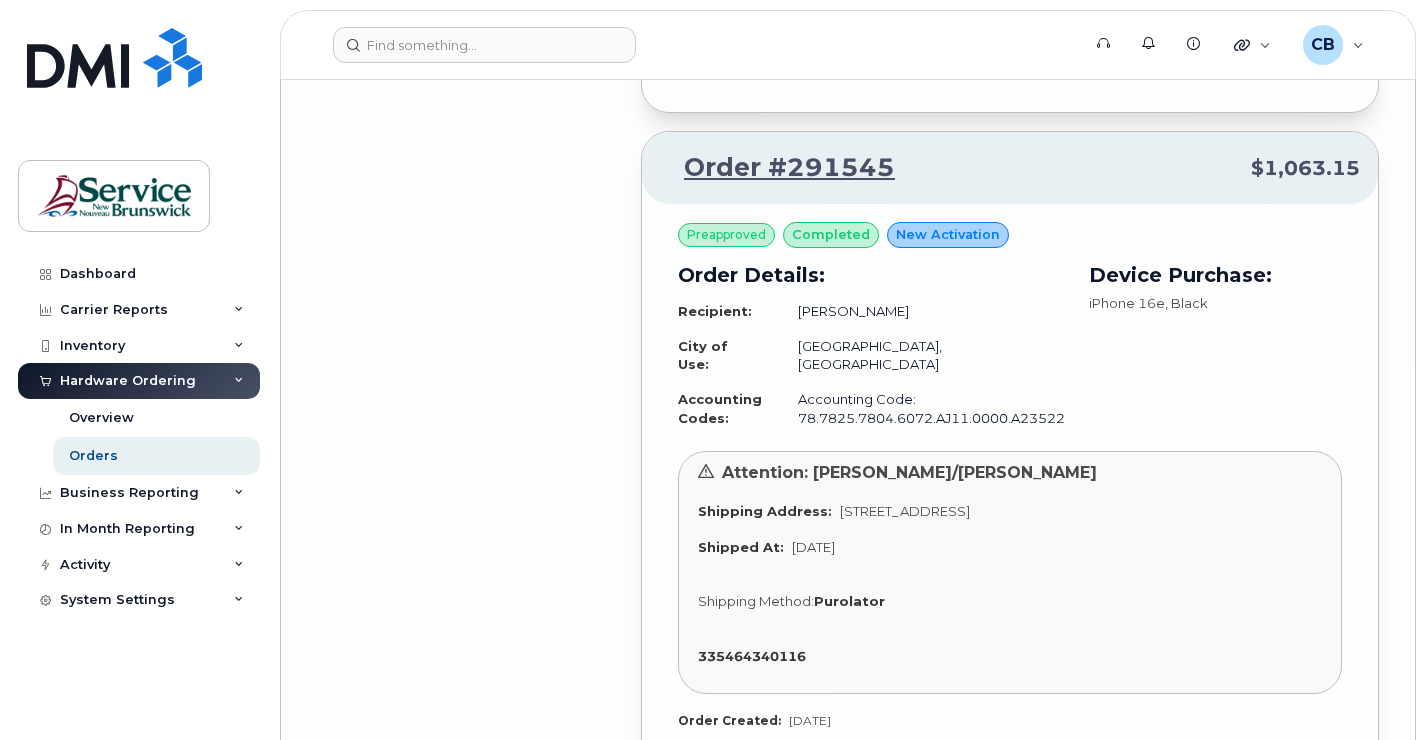 click on "Shipped At: May 28, 2025" at bounding box center [1010, 547] 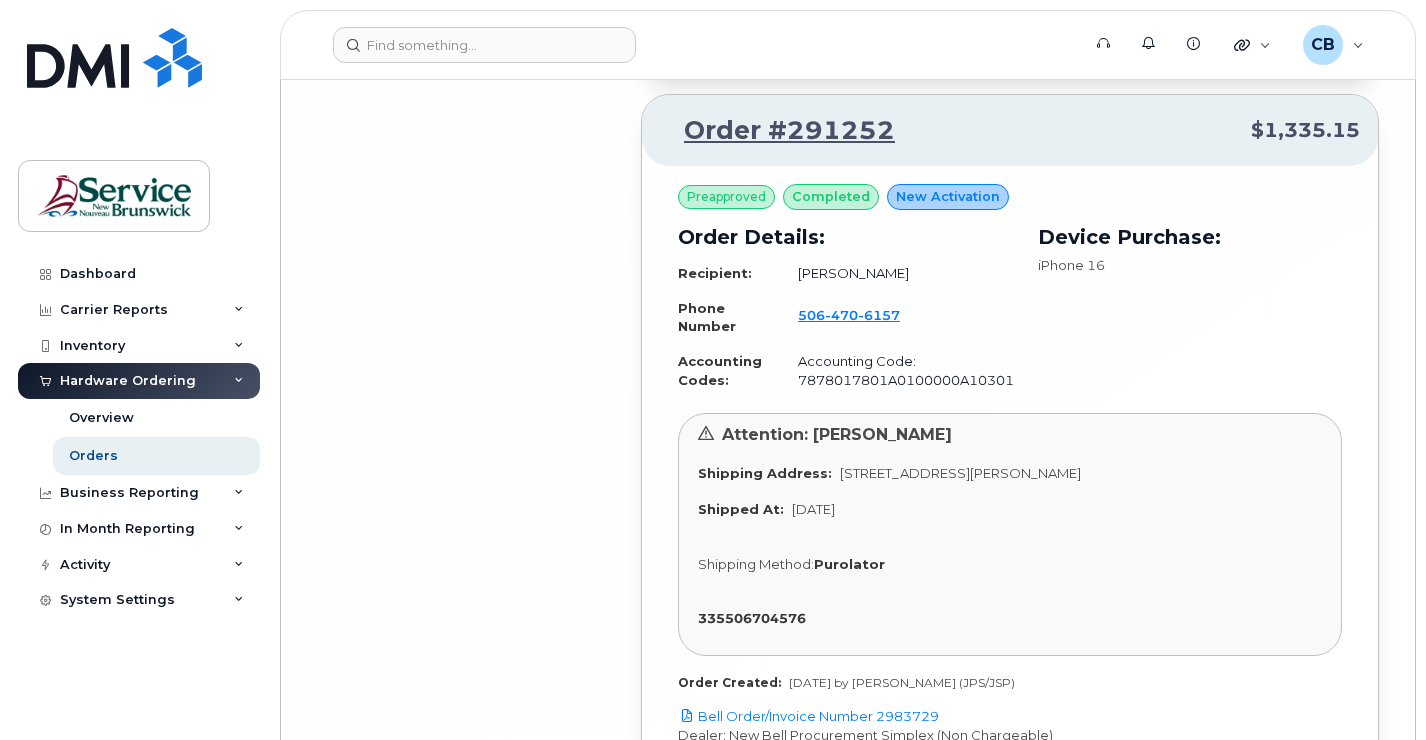 scroll, scrollTop: 11209, scrollLeft: 0, axis: vertical 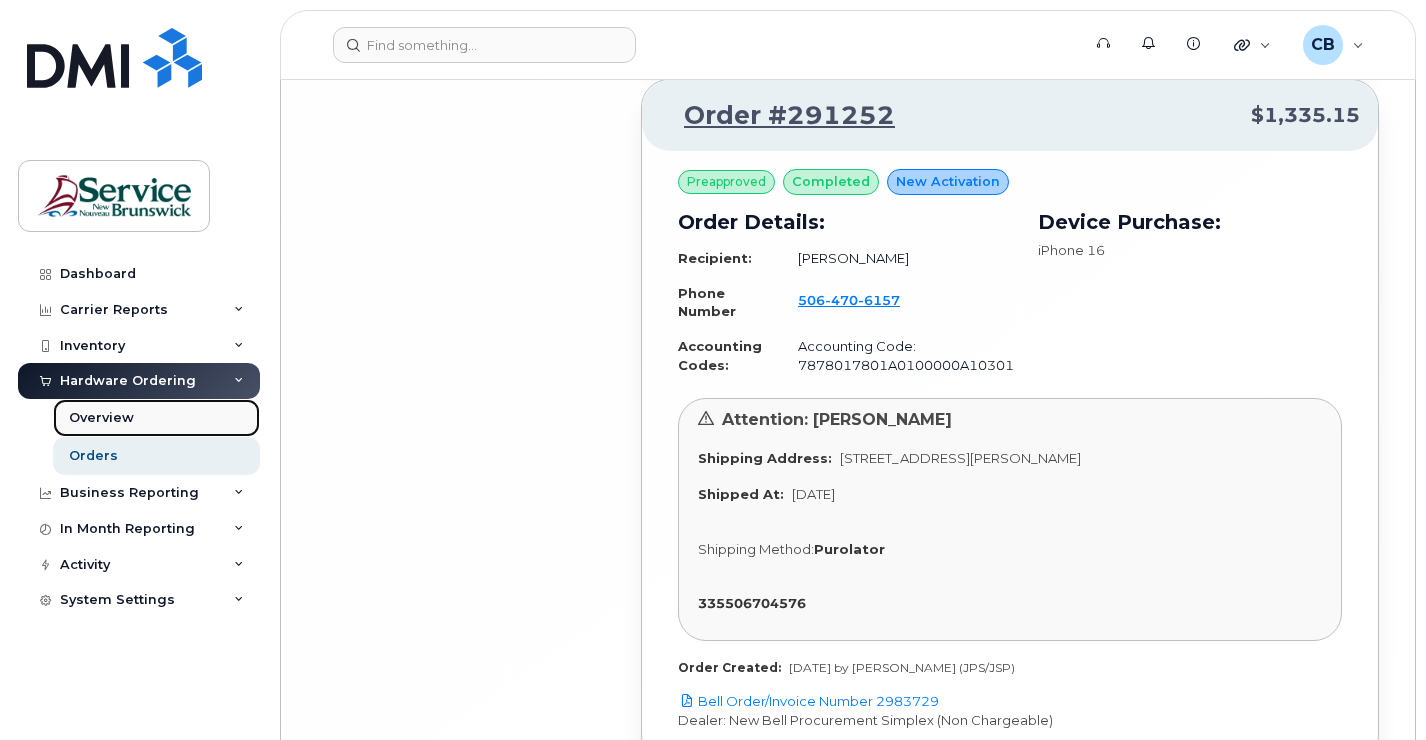 click on "Overview" at bounding box center (101, 418) 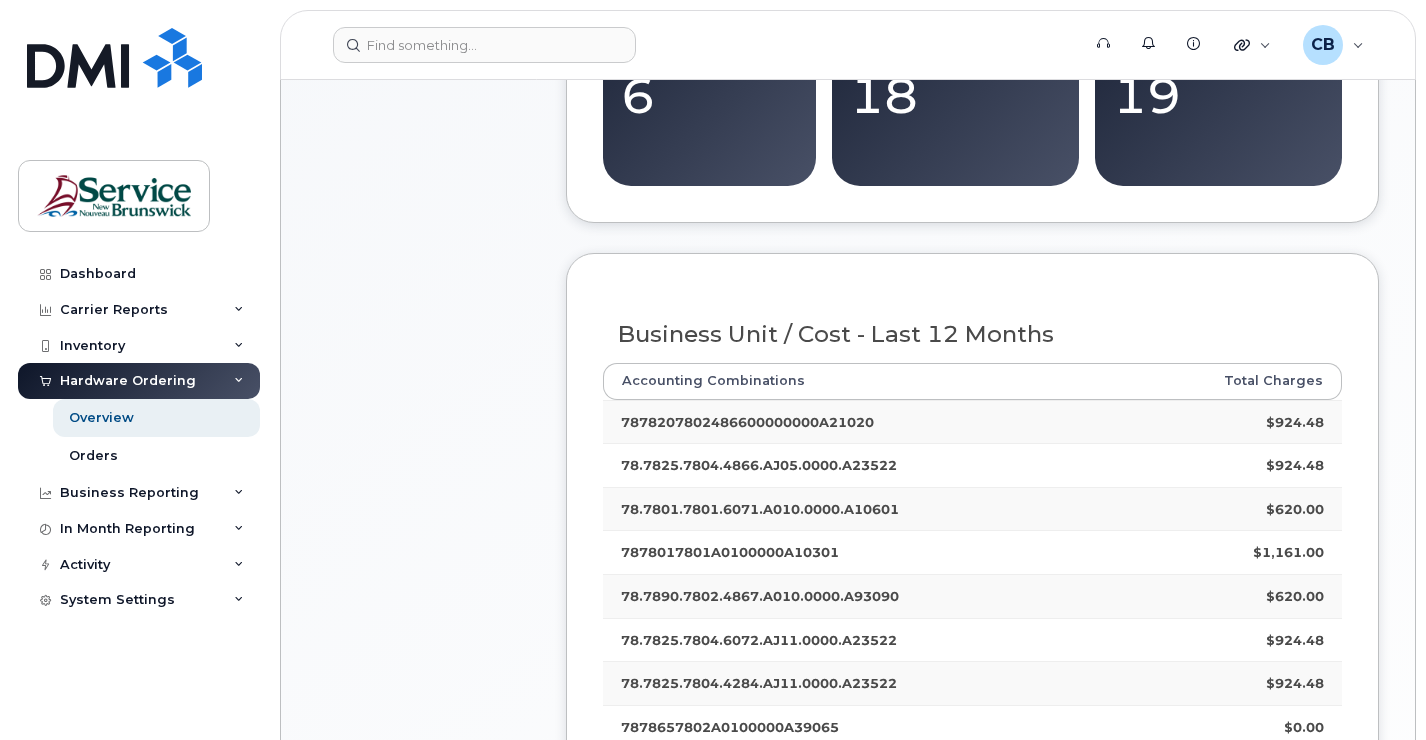 scroll, scrollTop: 400, scrollLeft: 0, axis: vertical 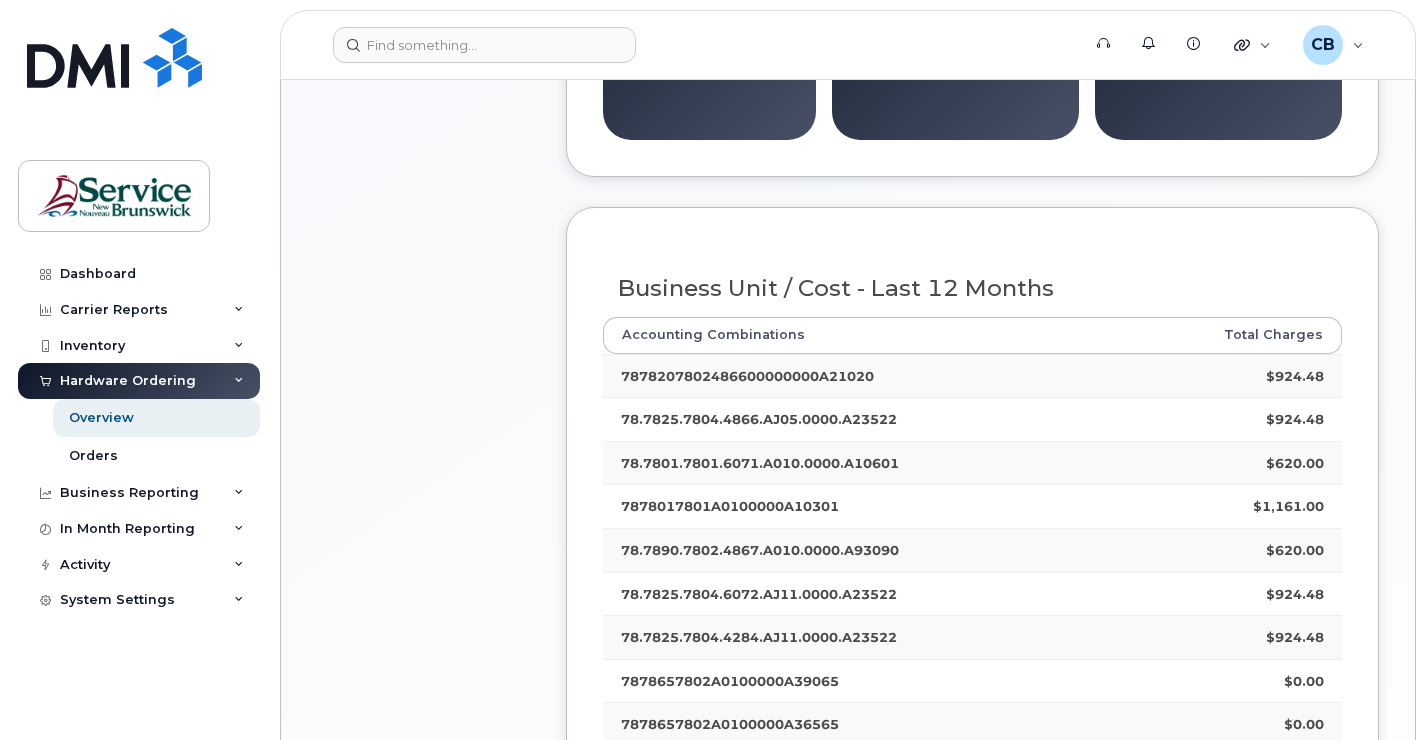 click on "Accounting Combinations" at bounding box center (861, 335) 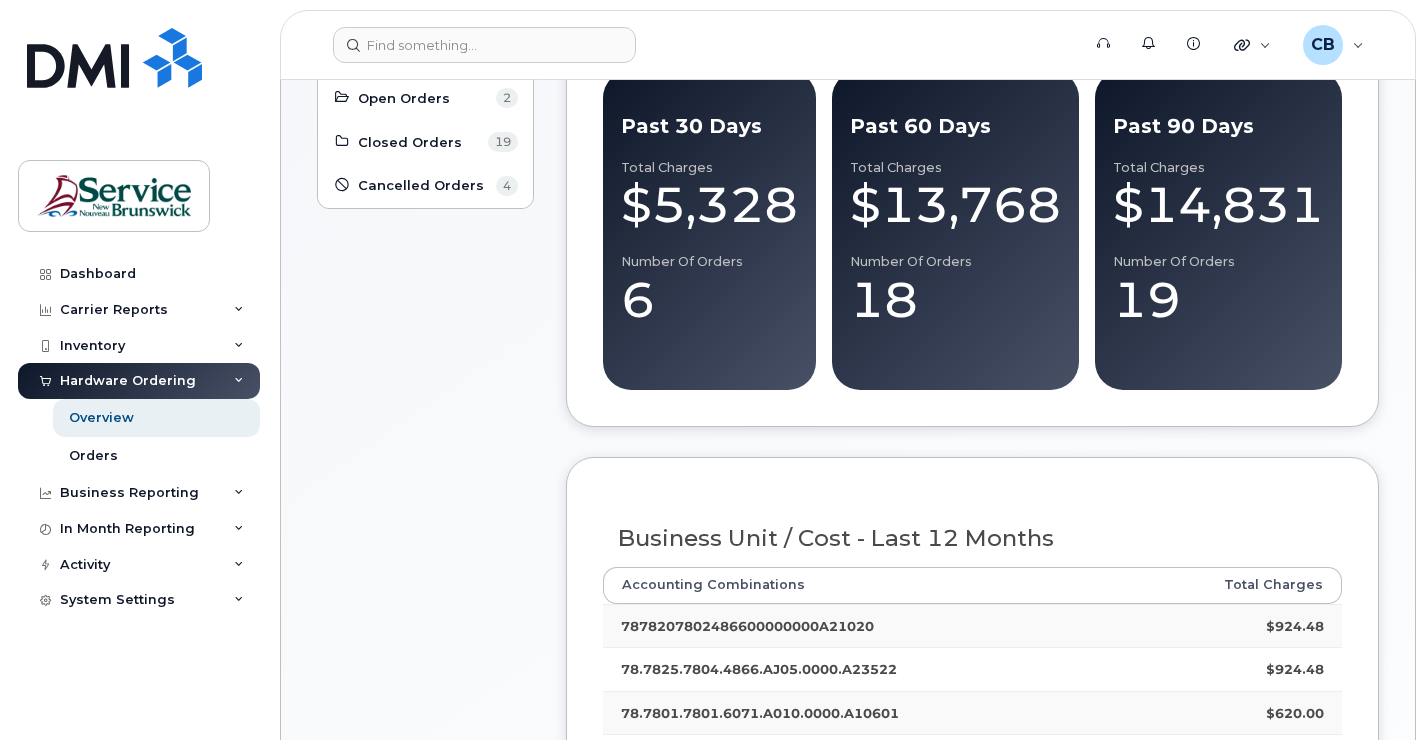 scroll, scrollTop: 0, scrollLeft: 0, axis: both 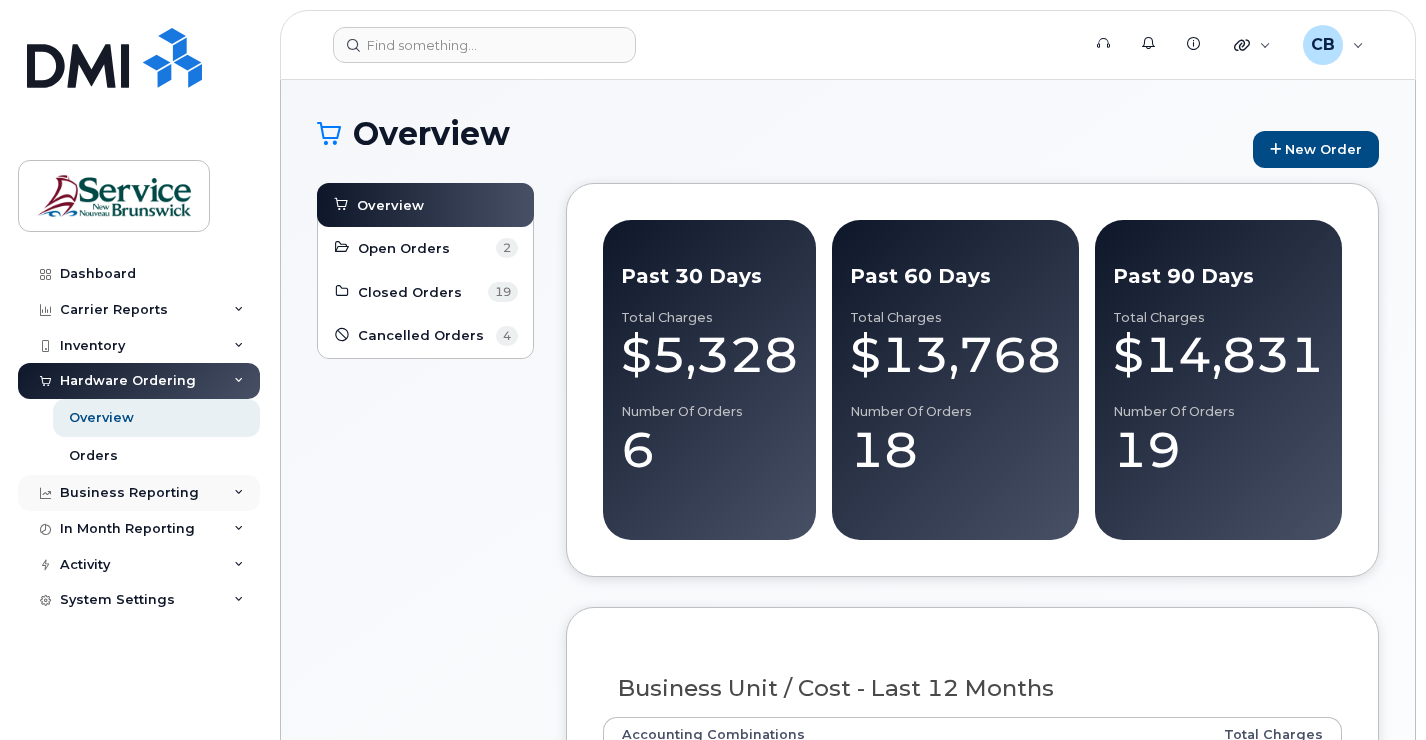 click on "Business Reporting" at bounding box center (129, 493) 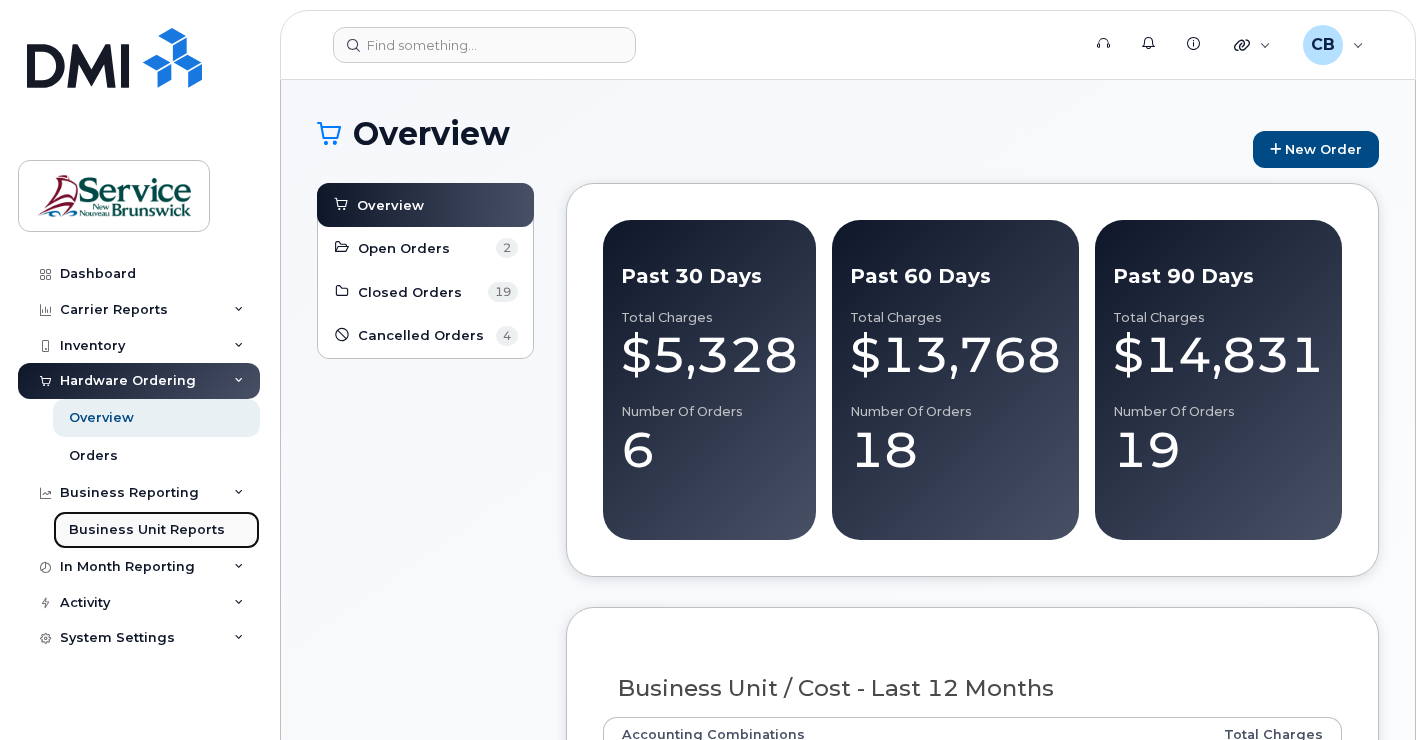 click on "Business Unit Reports" at bounding box center (147, 530) 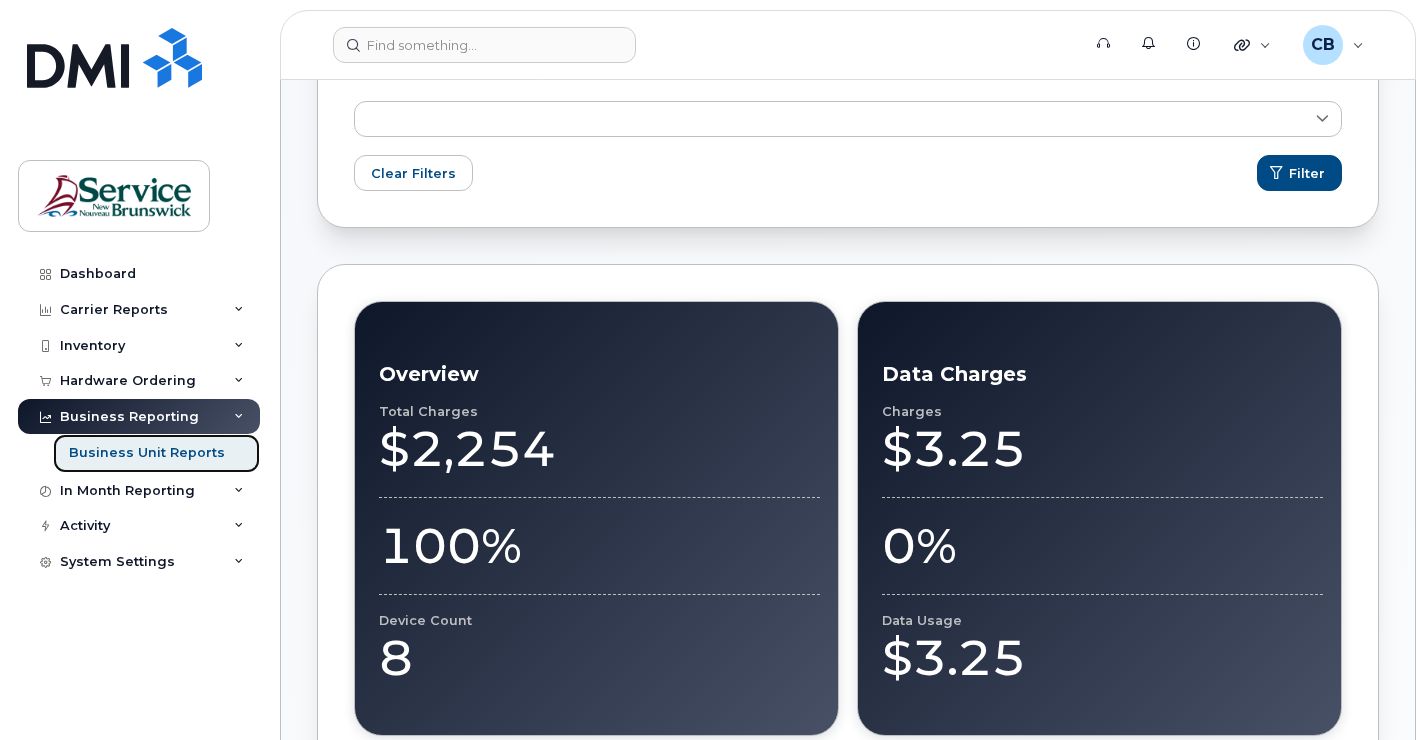 scroll, scrollTop: 300, scrollLeft: 0, axis: vertical 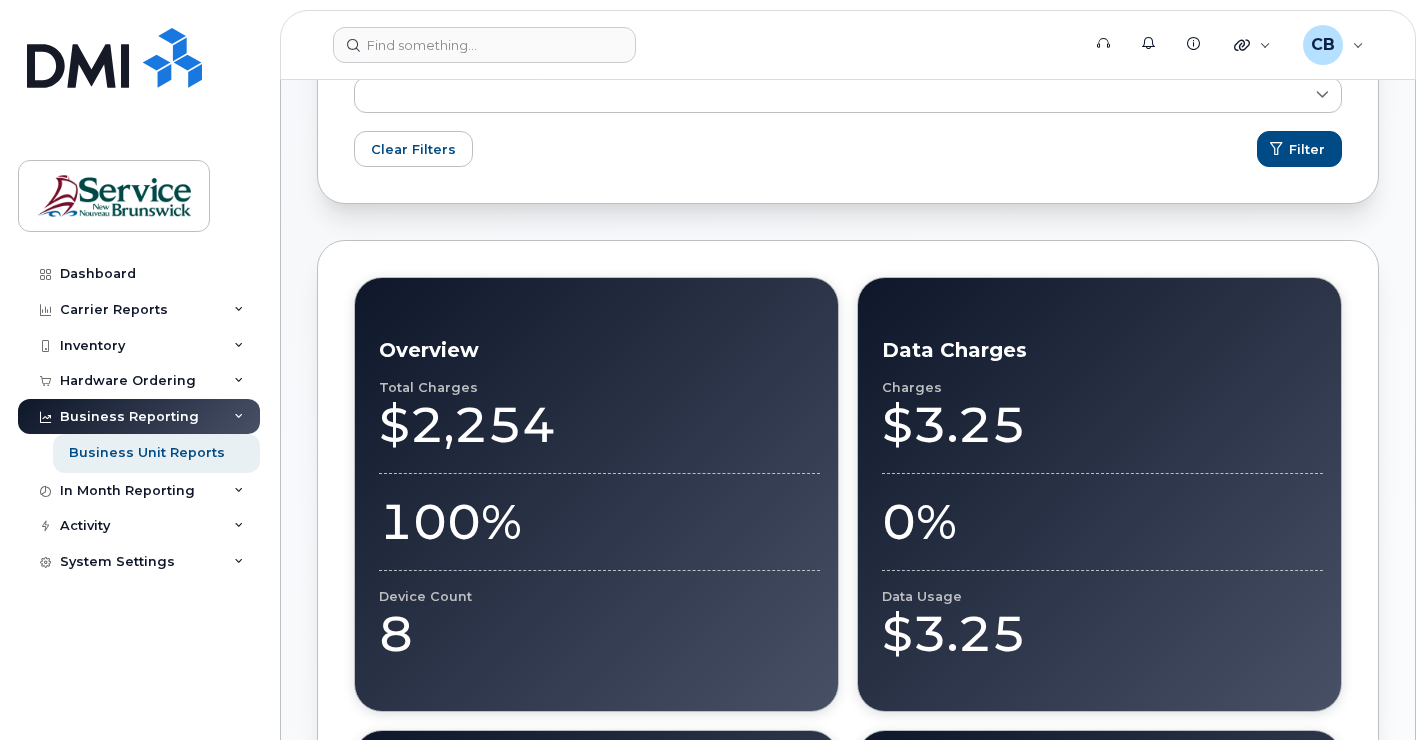 drag, startPoint x: 462, startPoint y: 344, endPoint x: 449, endPoint y: 341, distance: 13.341664 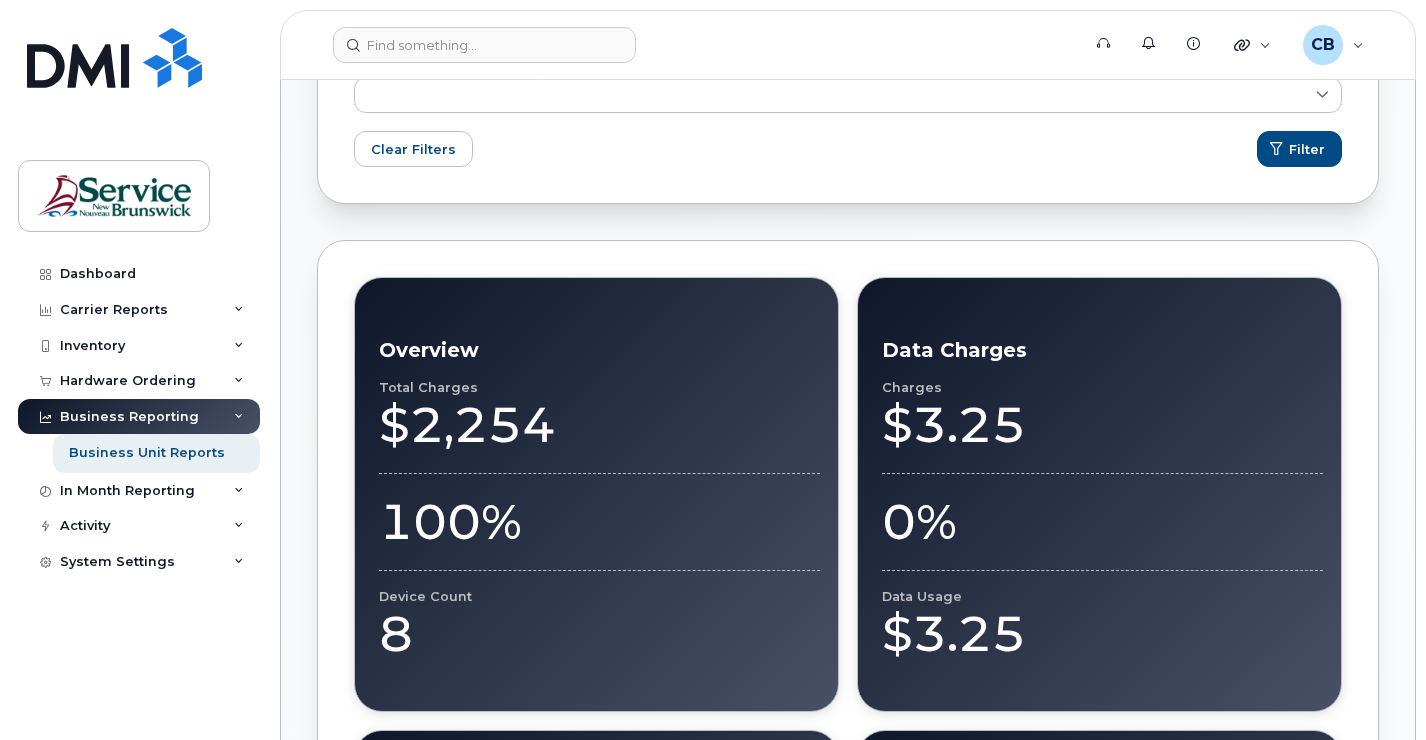 drag, startPoint x: 449, startPoint y: 341, endPoint x: 792, endPoint y: 207, distance: 368.24585 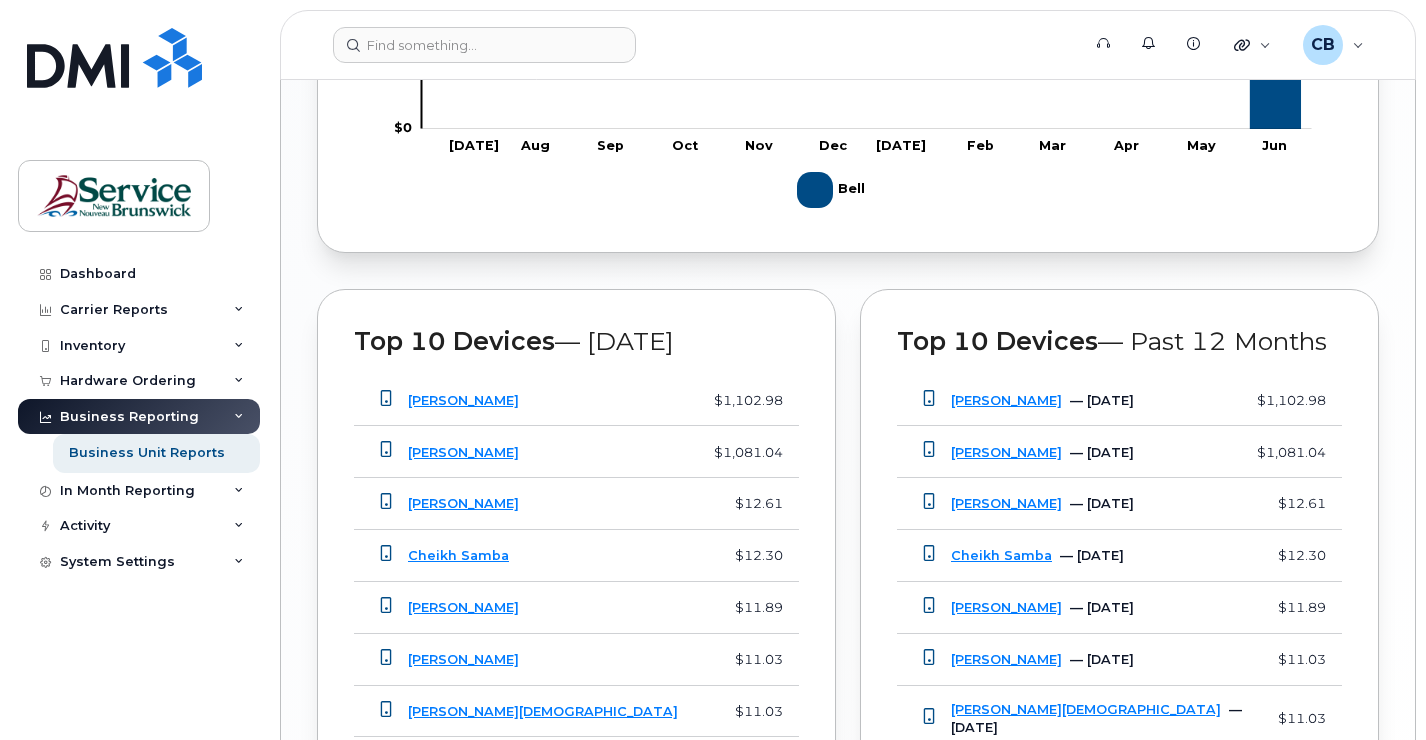 scroll, scrollTop: 1900, scrollLeft: 0, axis: vertical 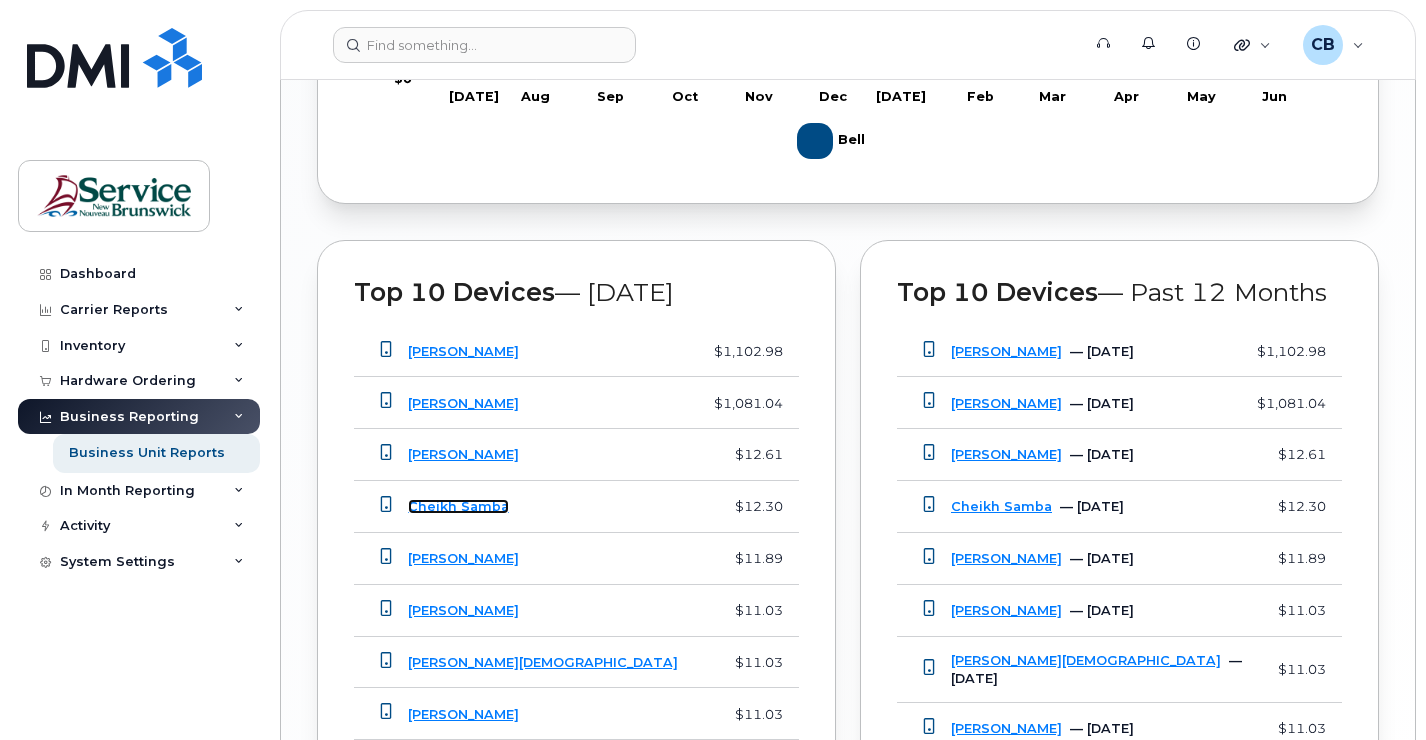 click on "Cheikh Samba" at bounding box center (458, 506) 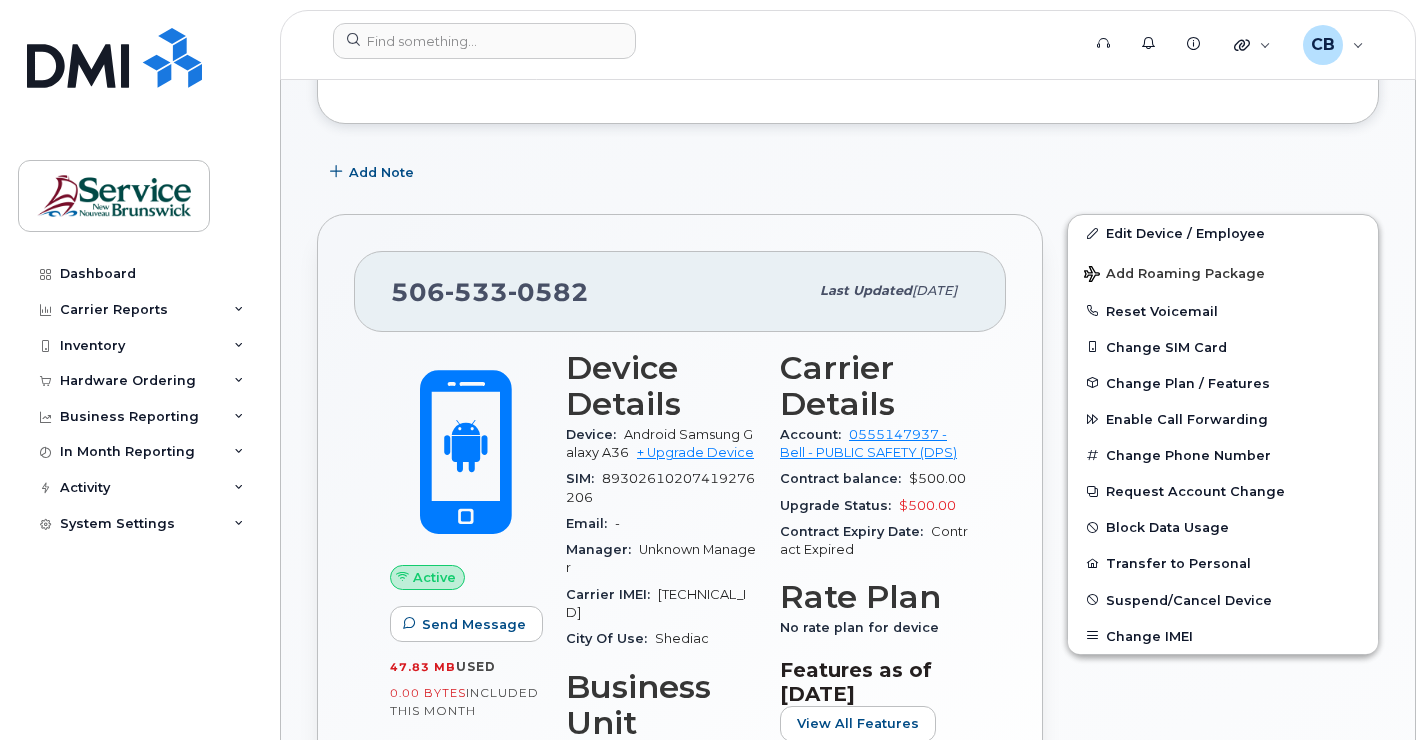 scroll, scrollTop: 300, scrollLeft: 0, axis: vertical 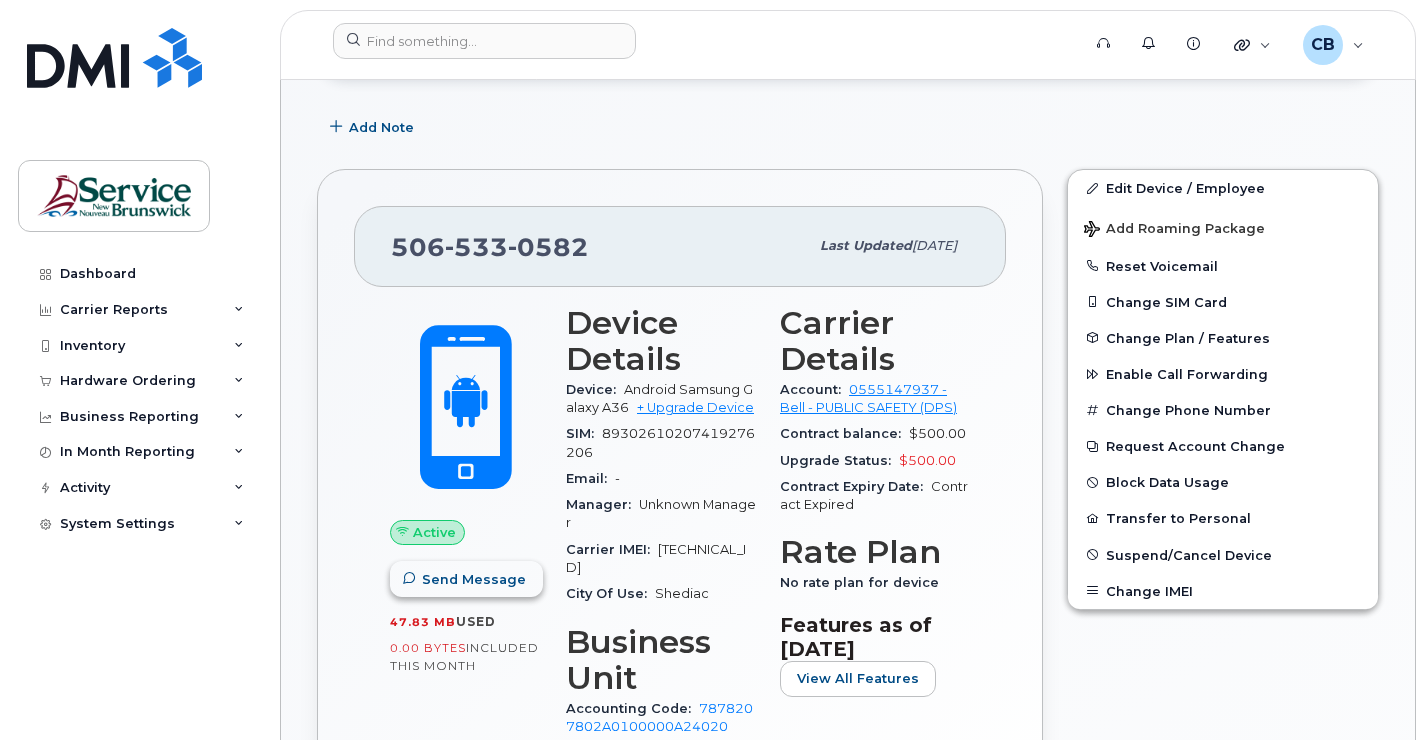 click on "Send Message" 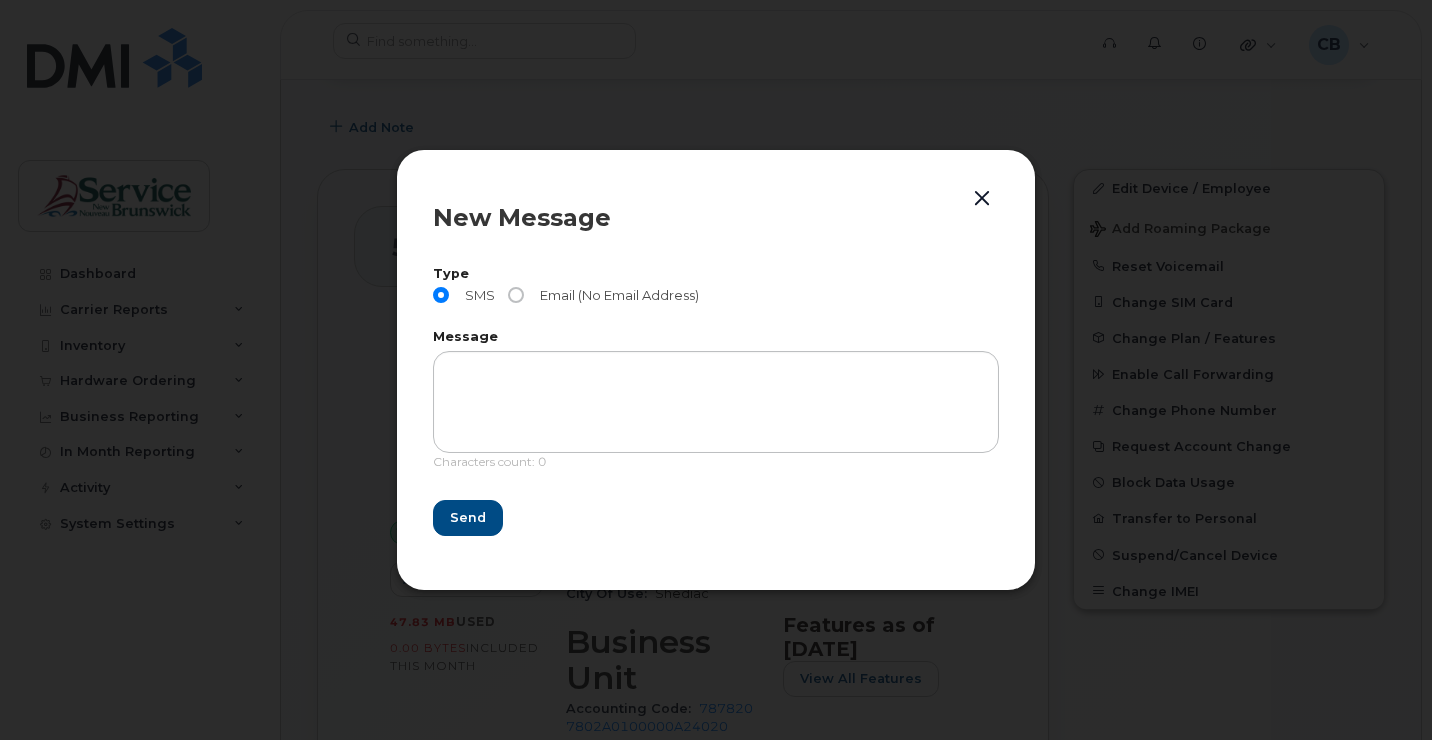 click 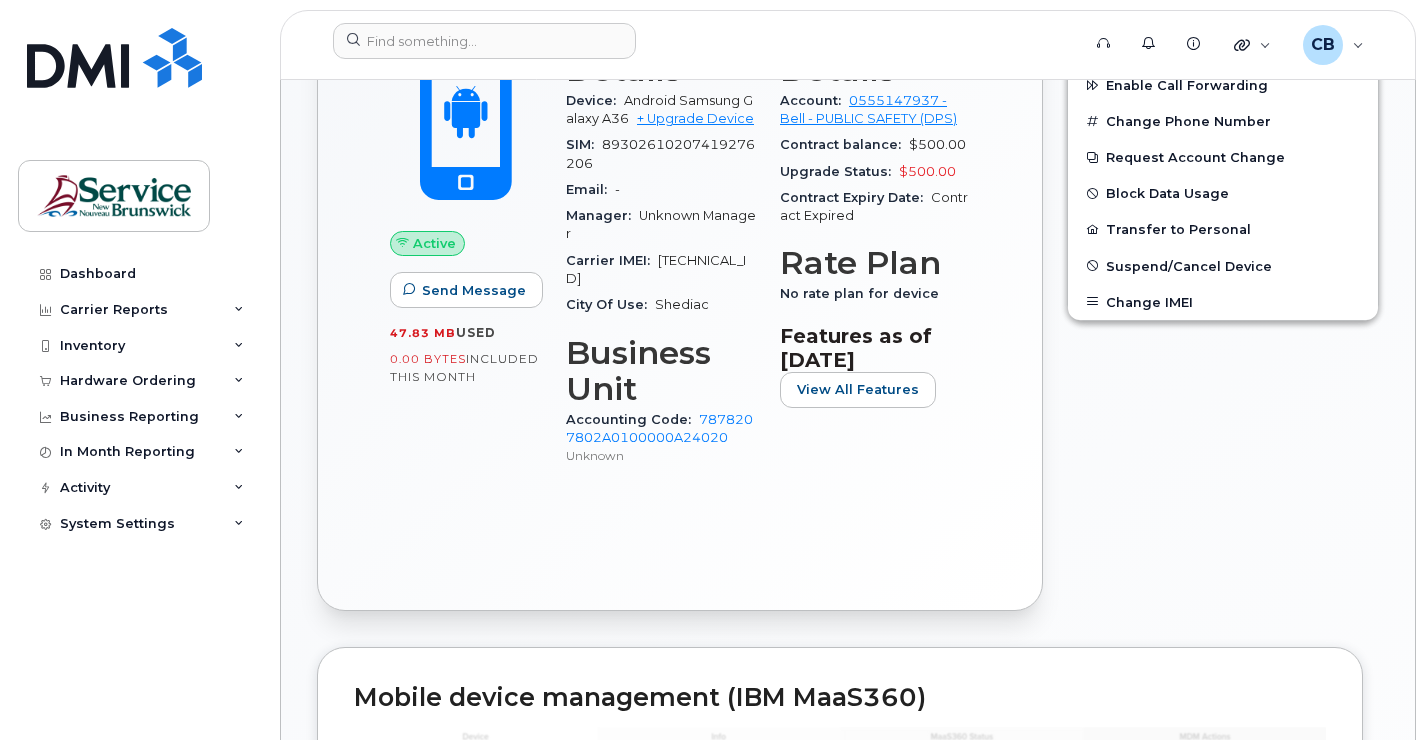 scroll, scrollTop: 600, scrollLeft: 0, axis: vertical 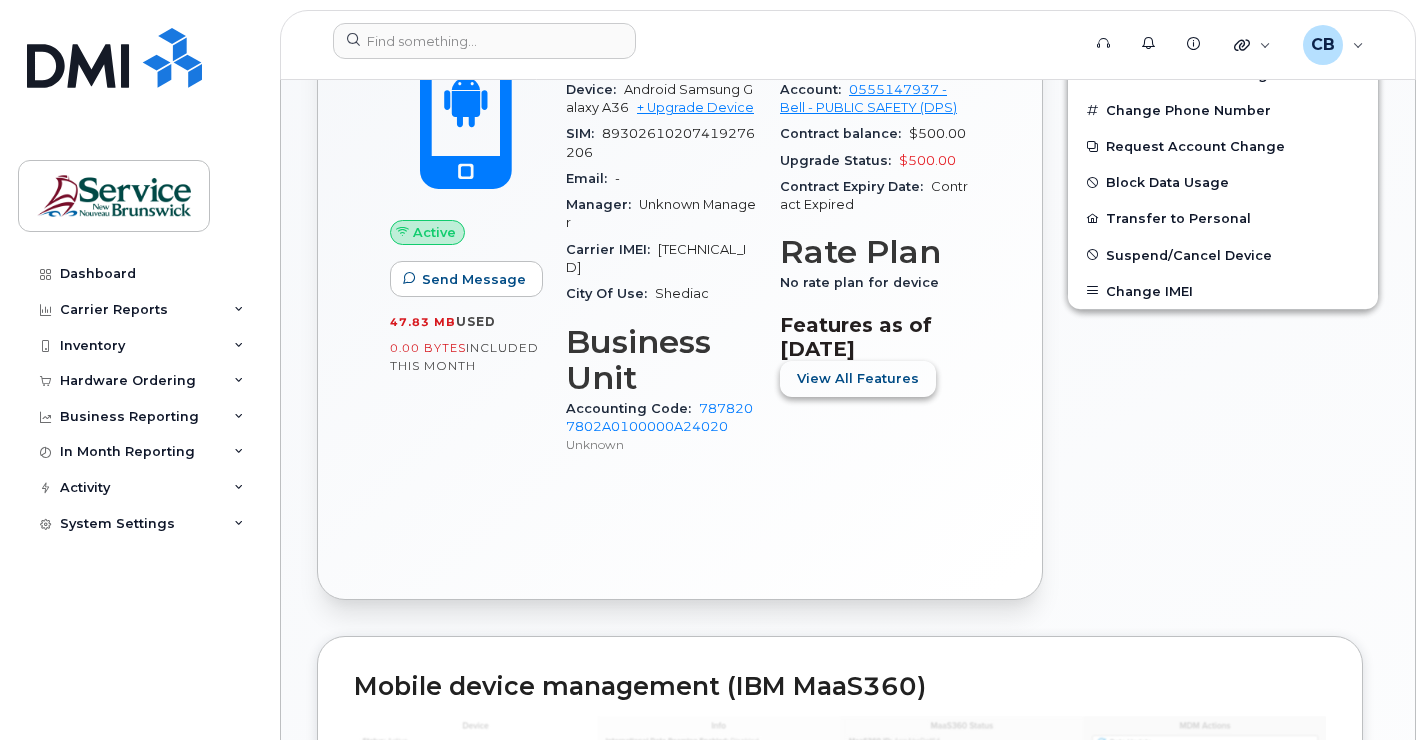 click on "View All Features" 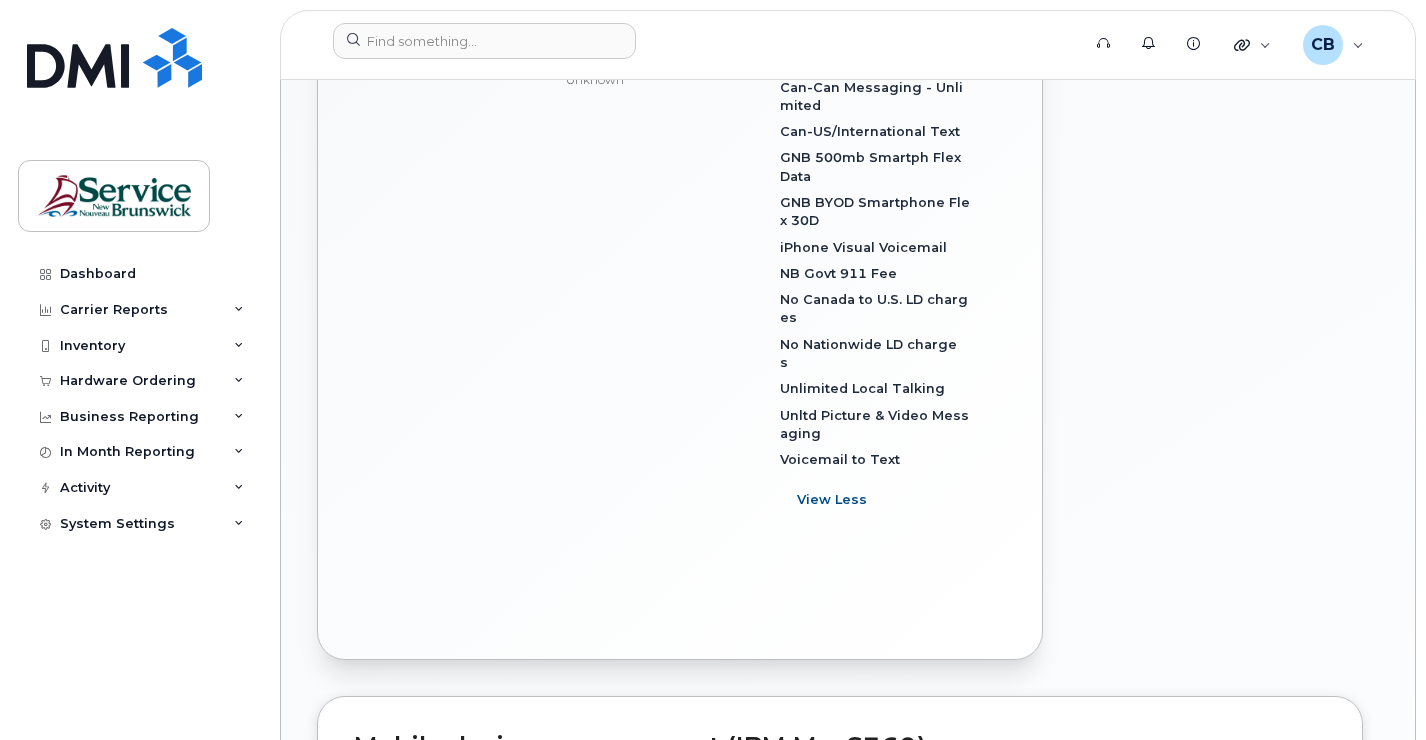 scroll, scrollTop: 1000, scrollLeft: 0, axis: vertical 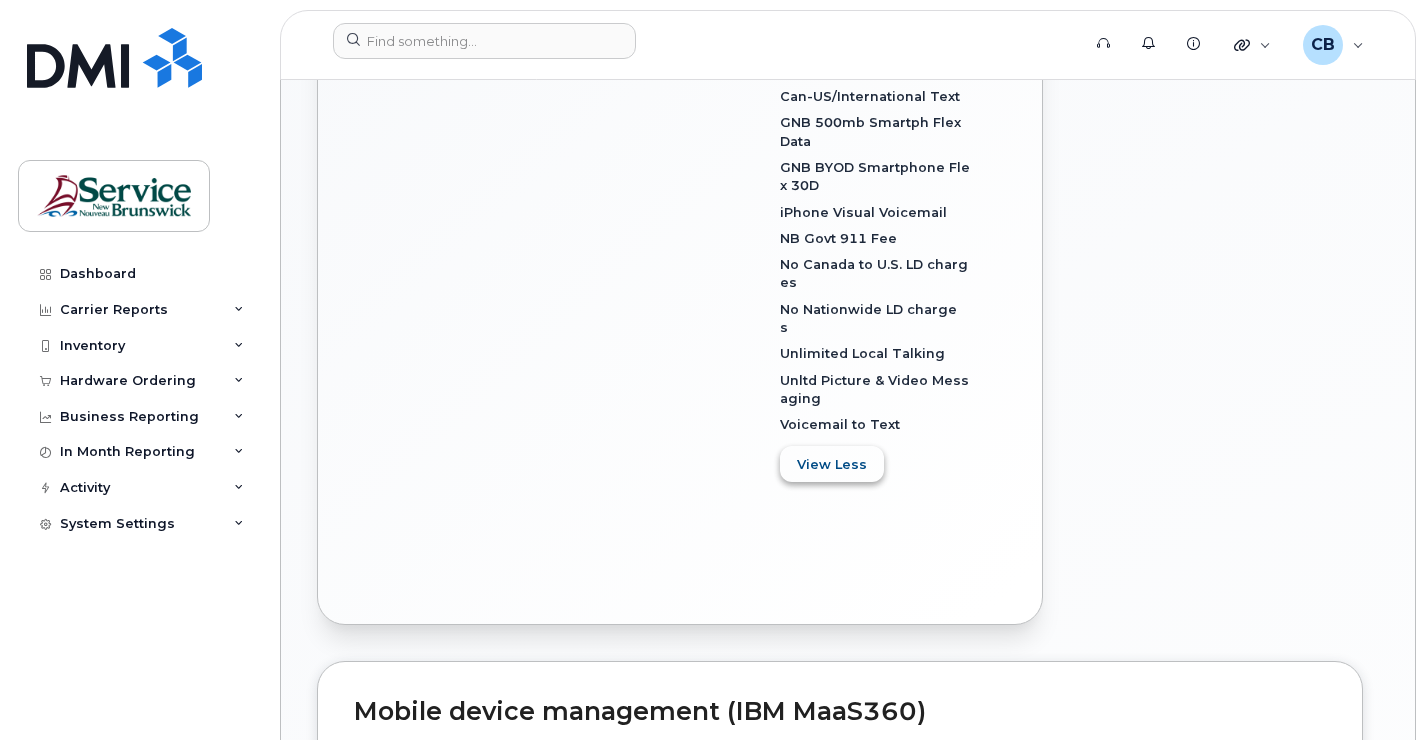 click on "View Less" 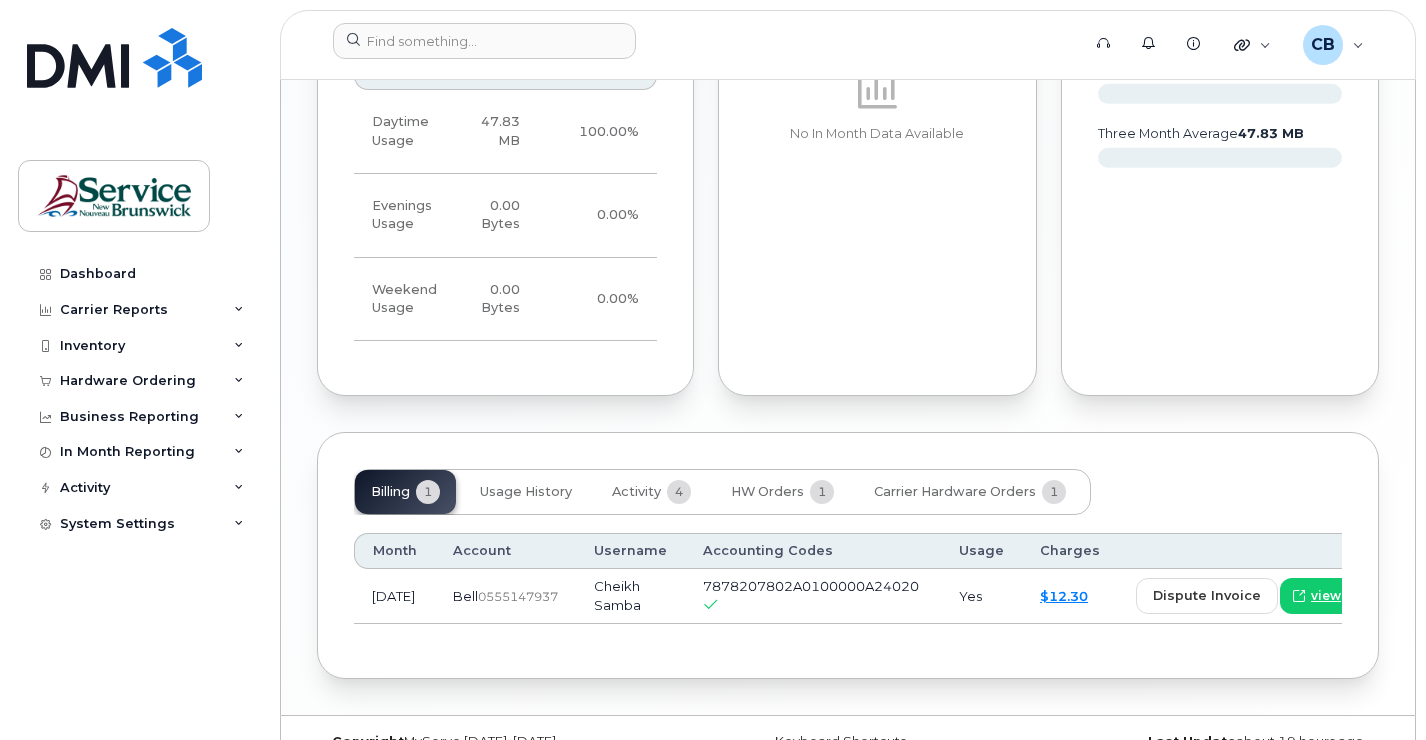 scroll, scrollTop: 1700, scrollLeft: 0, axis: vertical 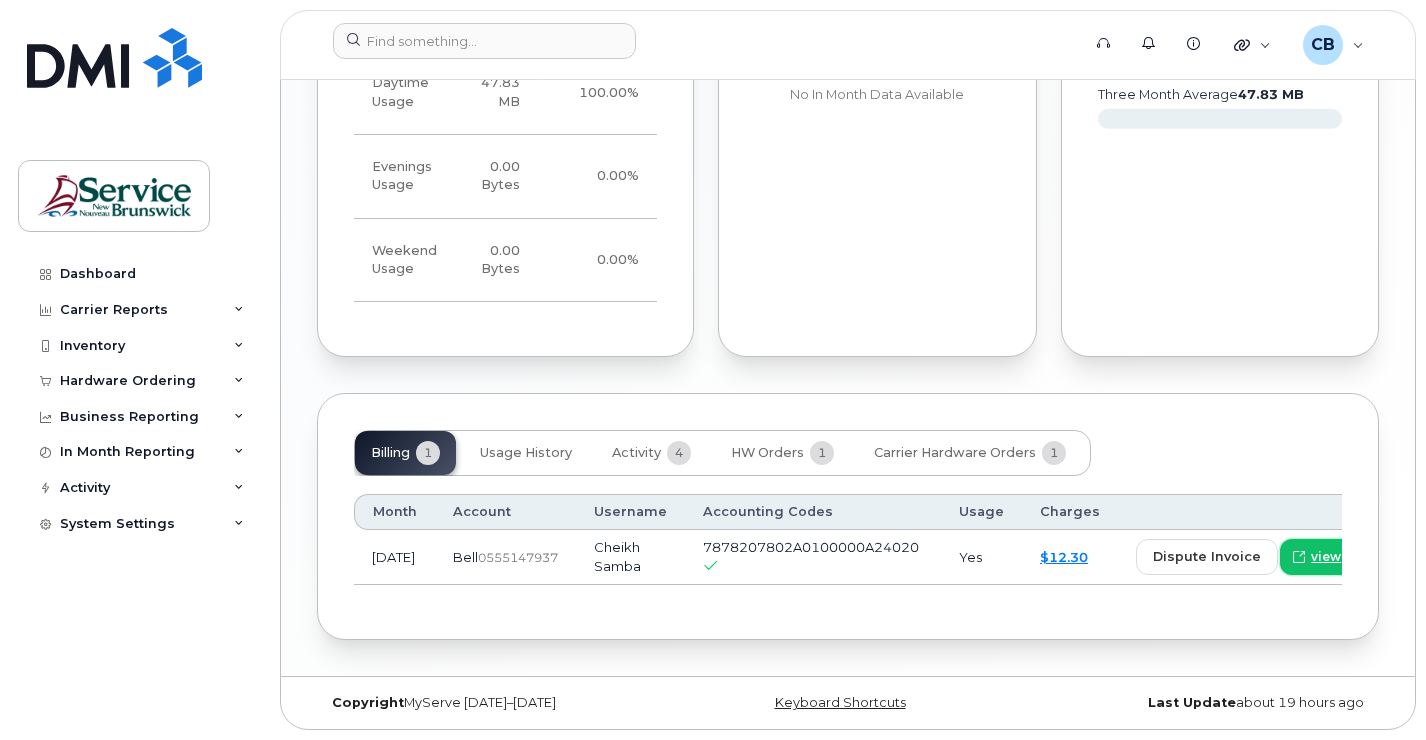 click on "view" 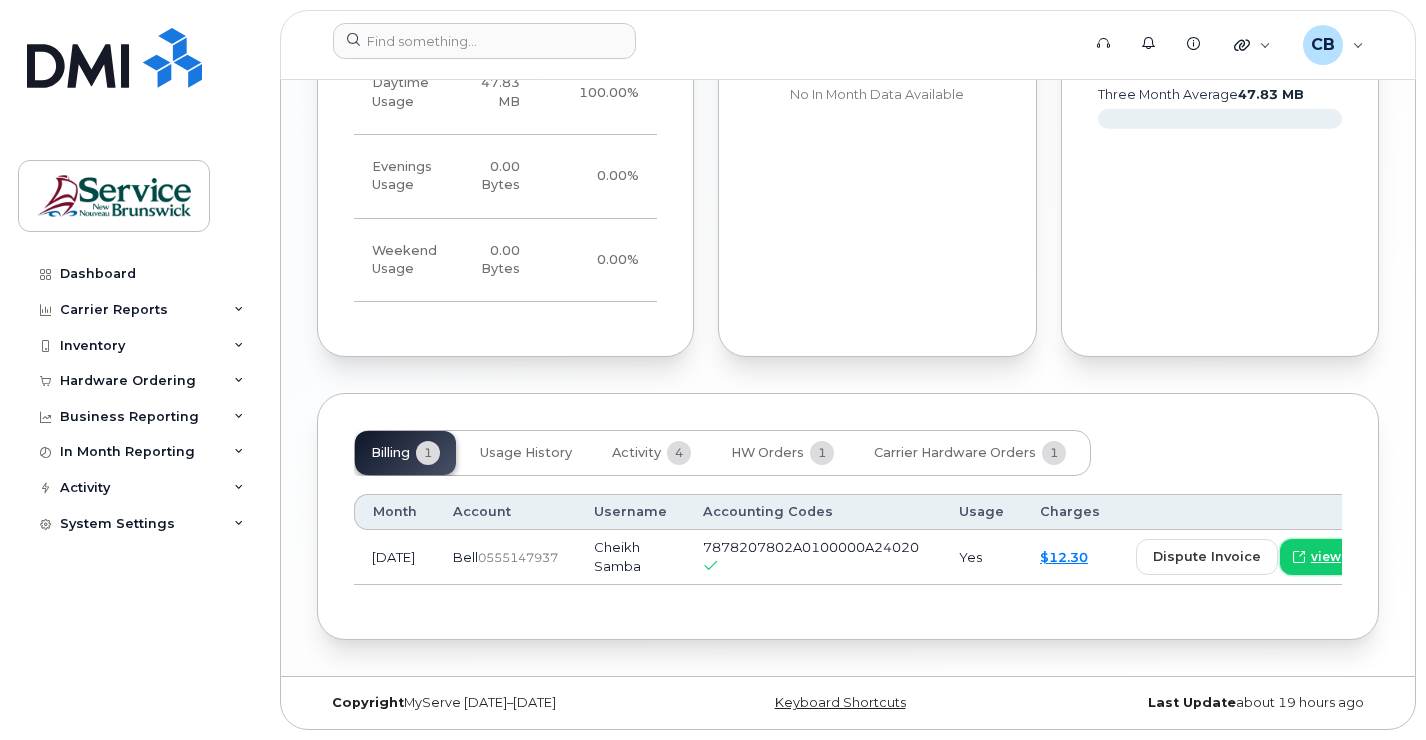 scroll, scrollTop: 1704, scrollLeft: 0, axis: vertical 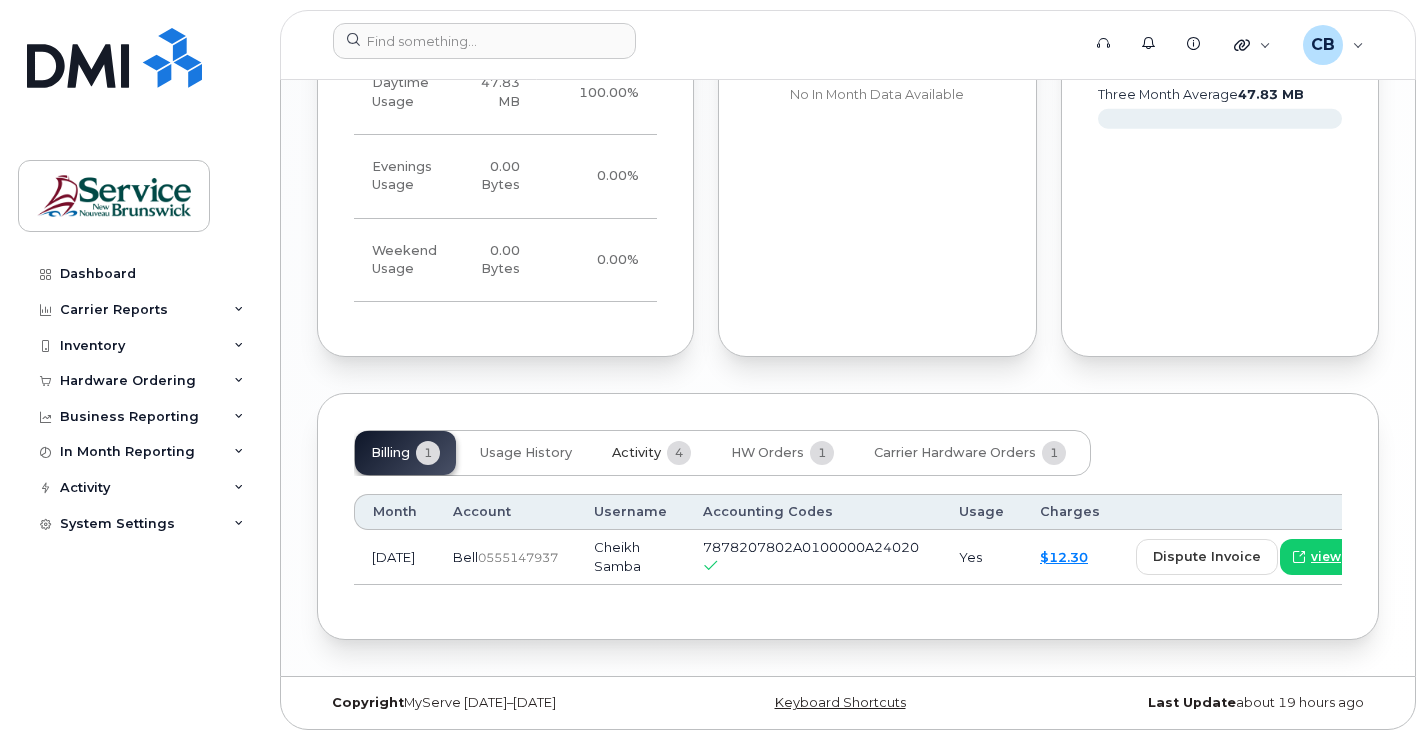 click on "4" 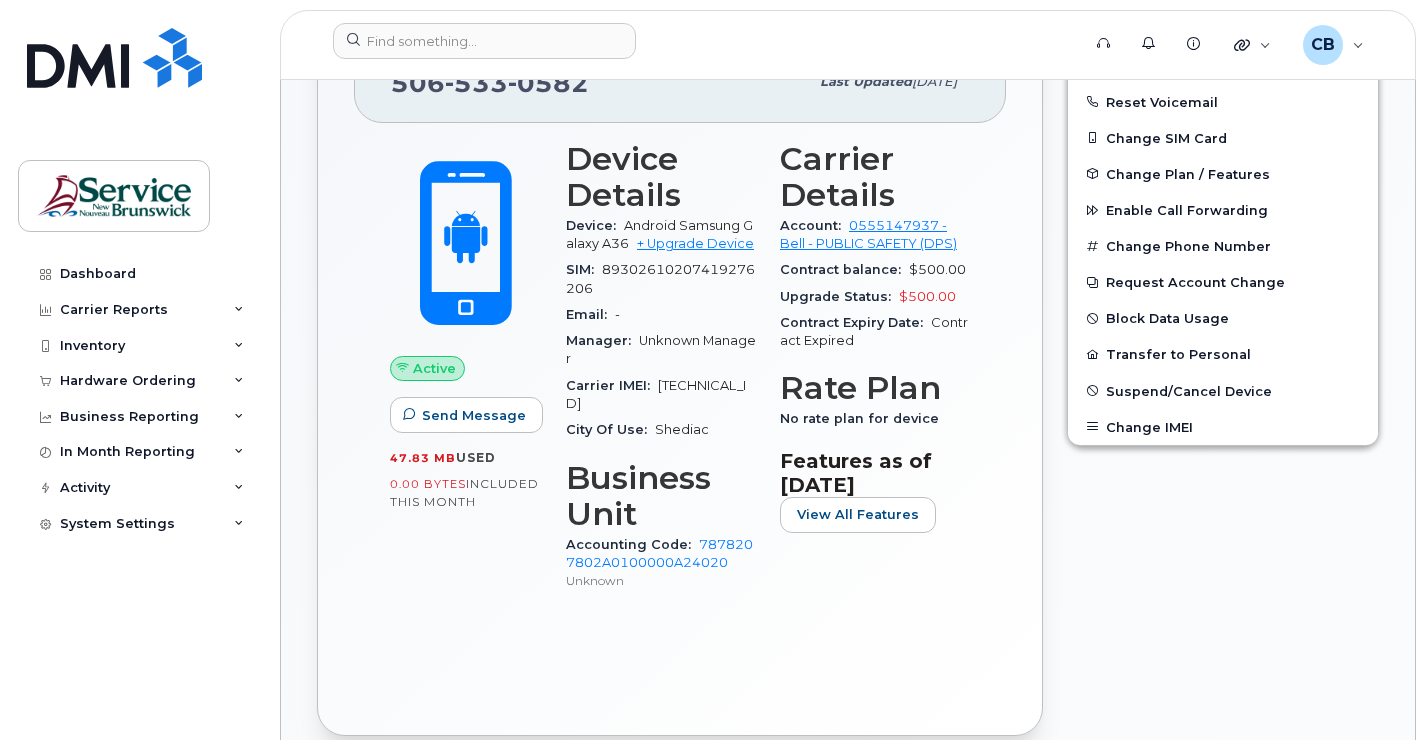 scroll, scrollTop: 500, scrollLeft: 0, axis: vertical 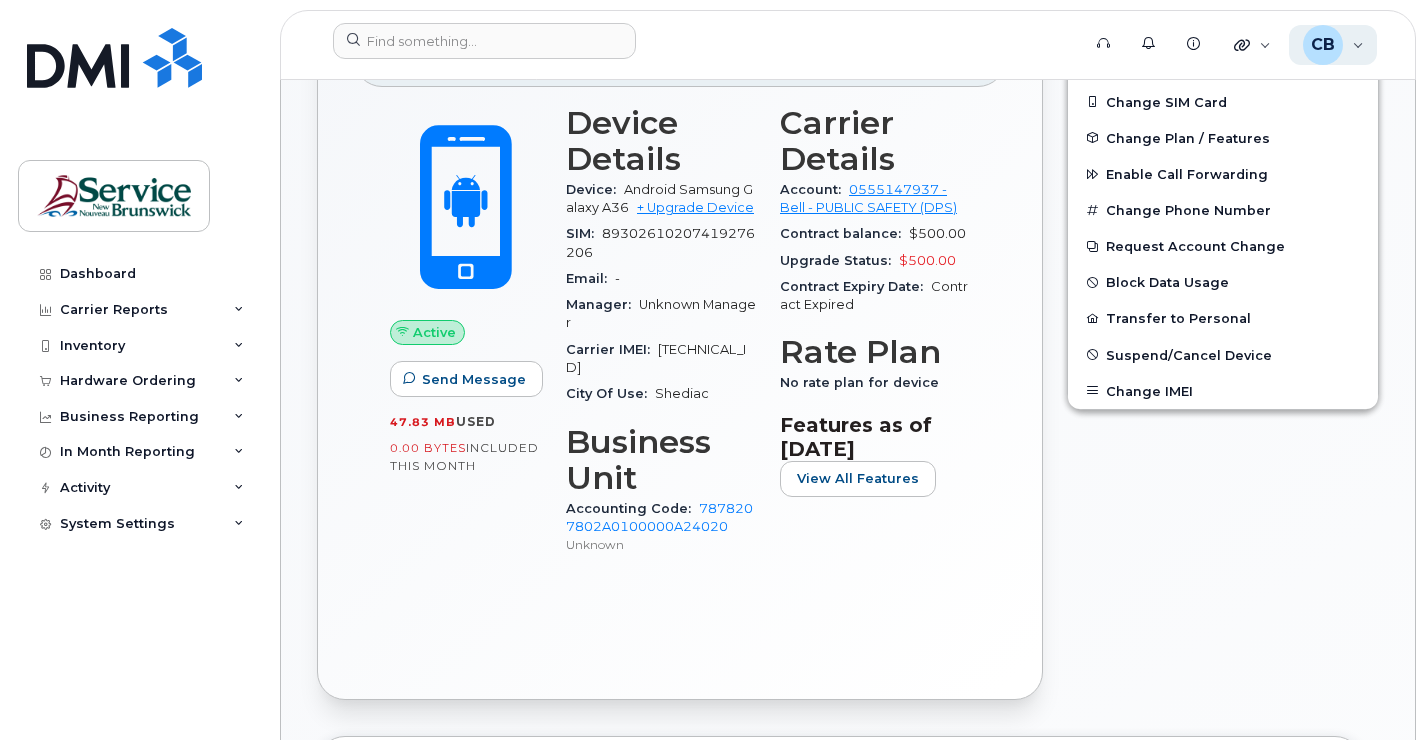 click on "CB" 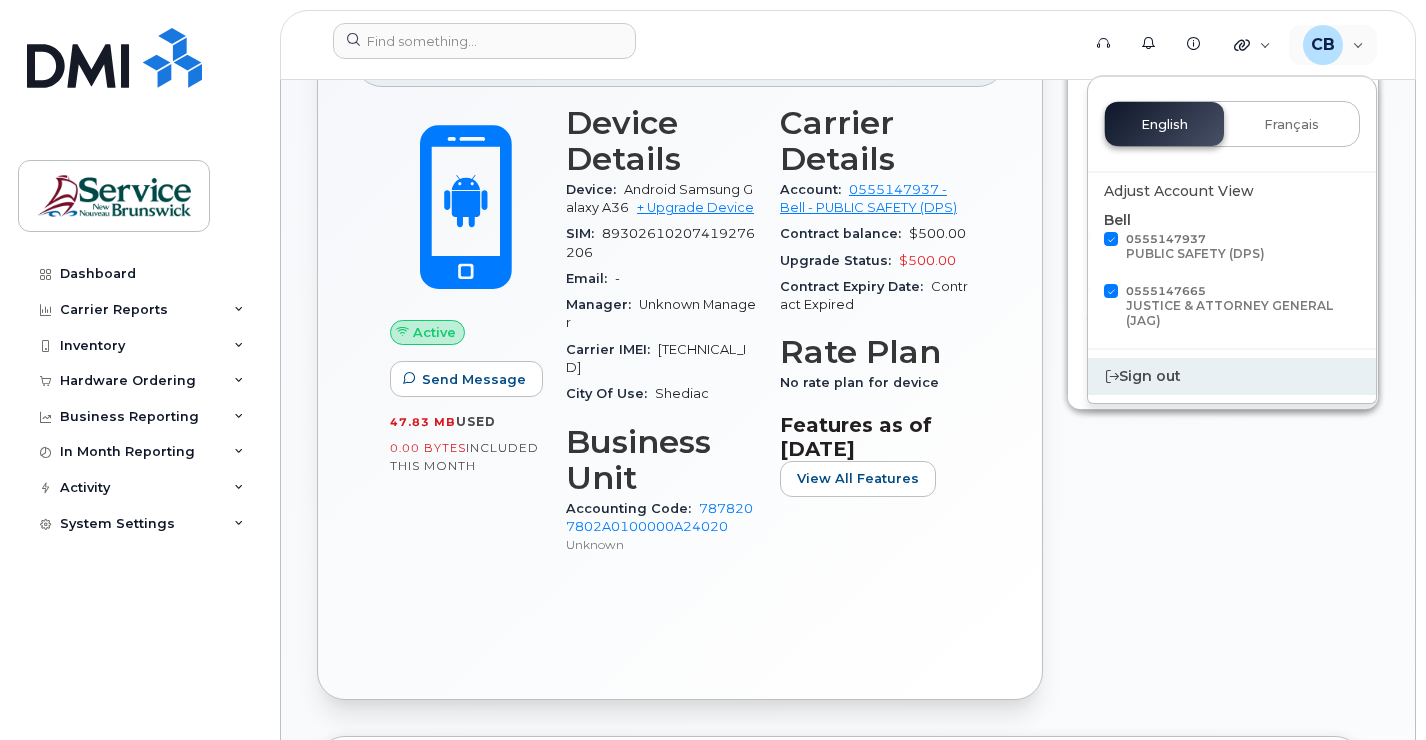 click on "Sign out" 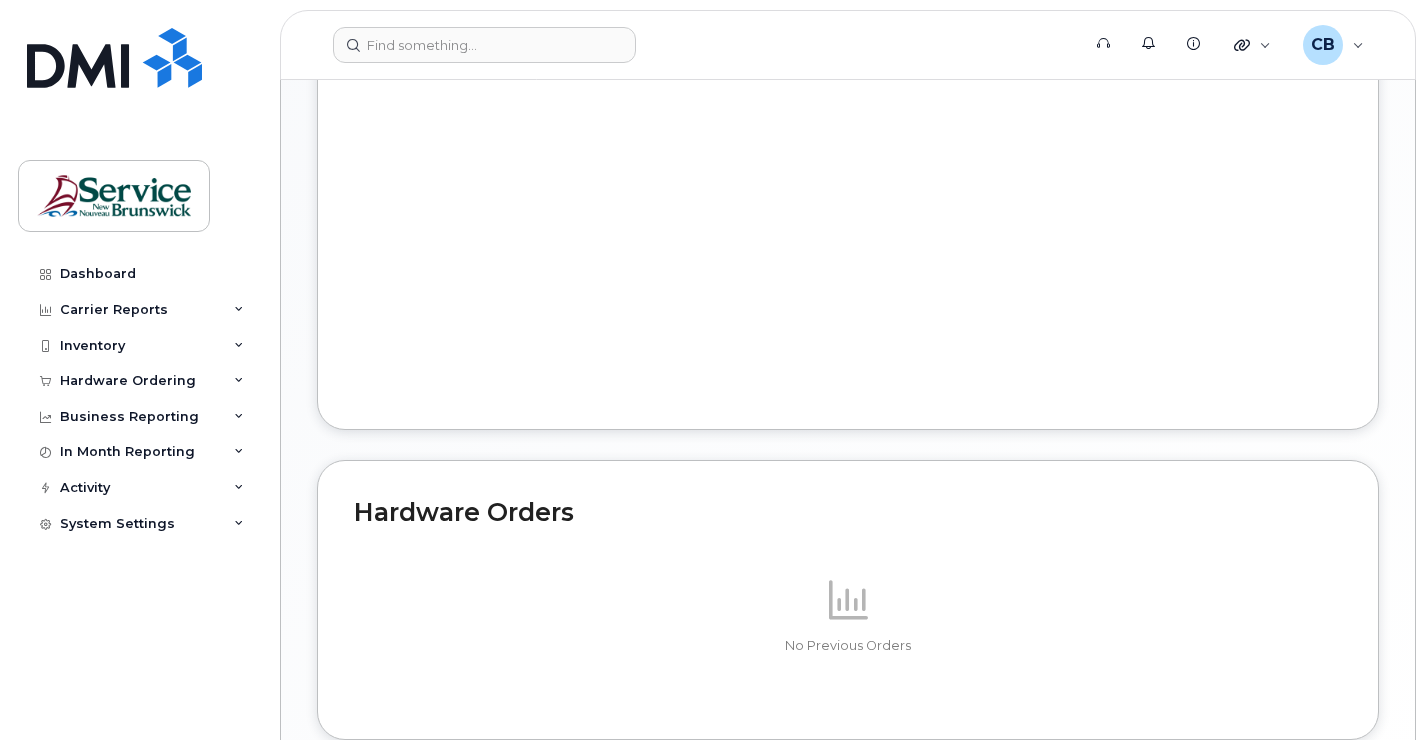 scroll, scrollTop: 986, scrollLeft: 0, axis: vertical 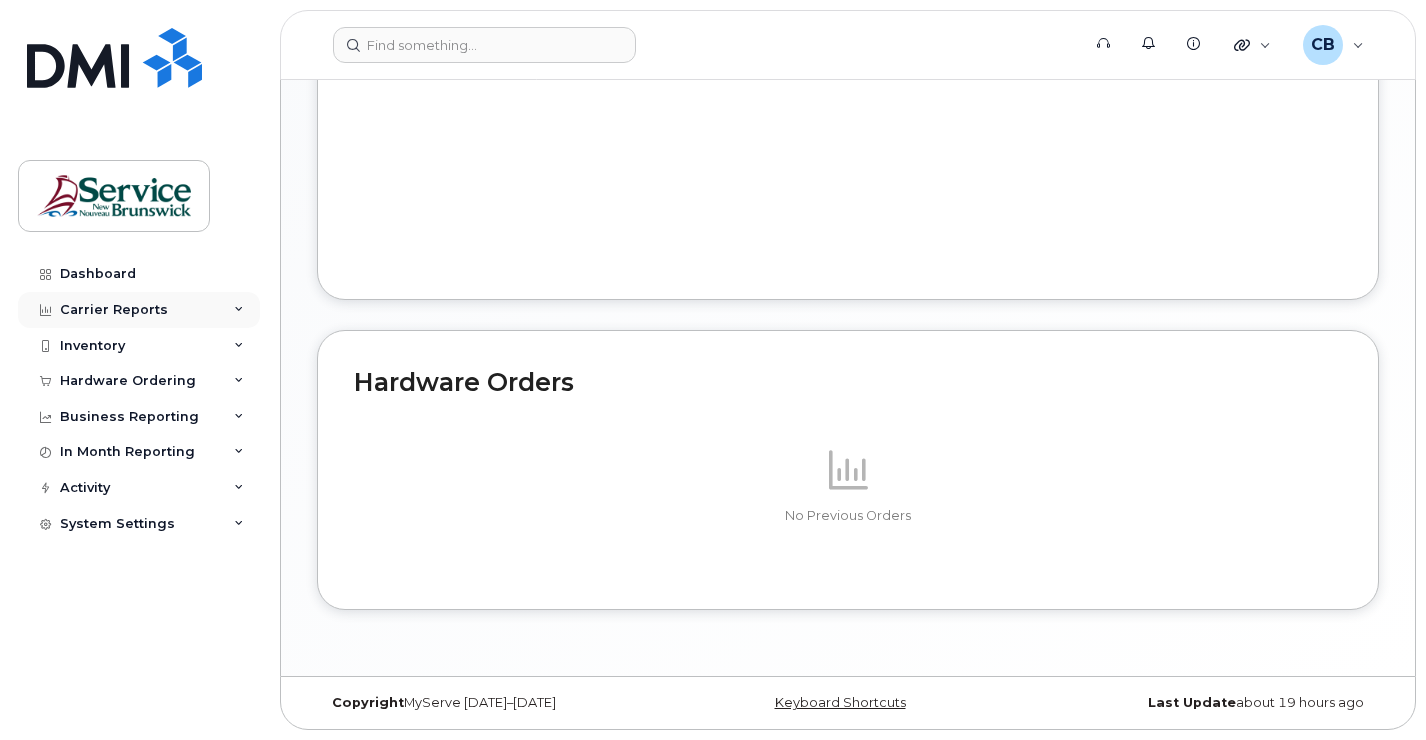 click on "Carrier Reports" 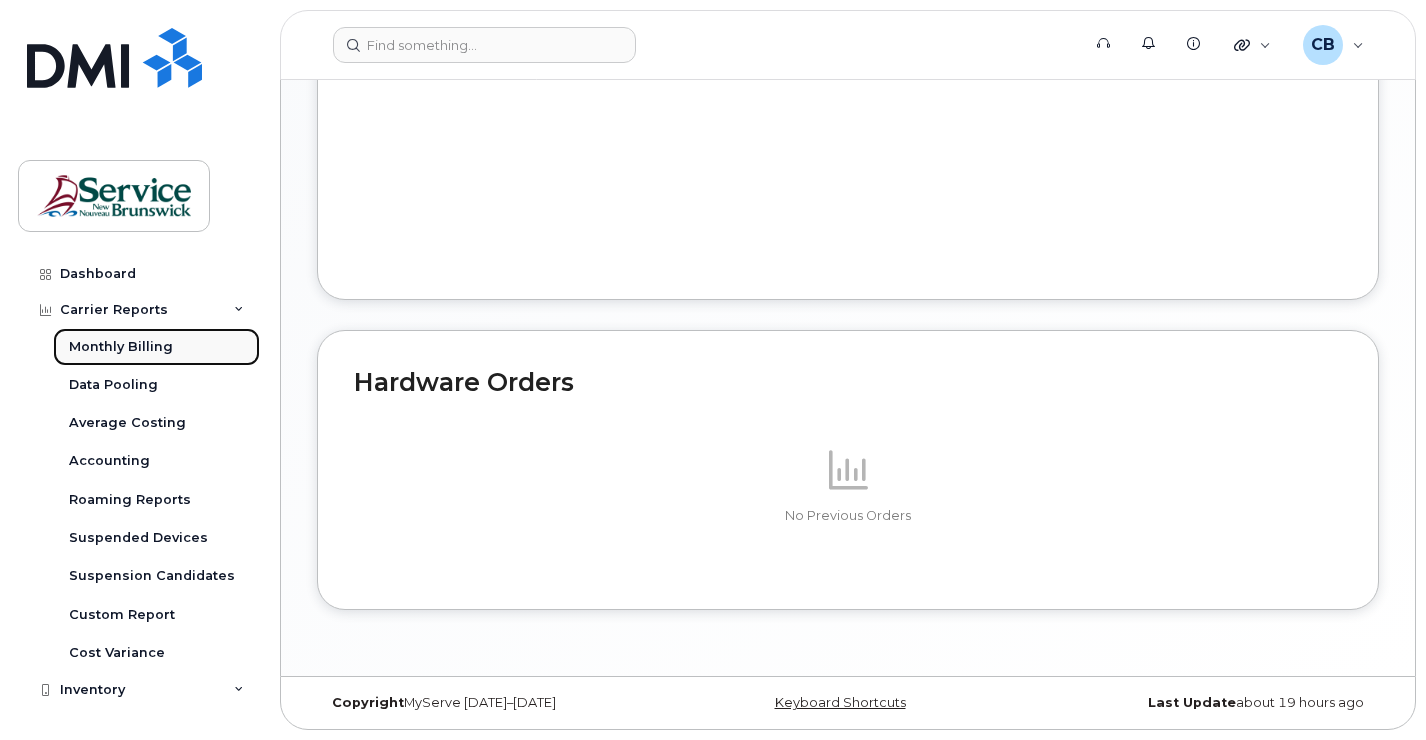 click on "Monthly Billing" 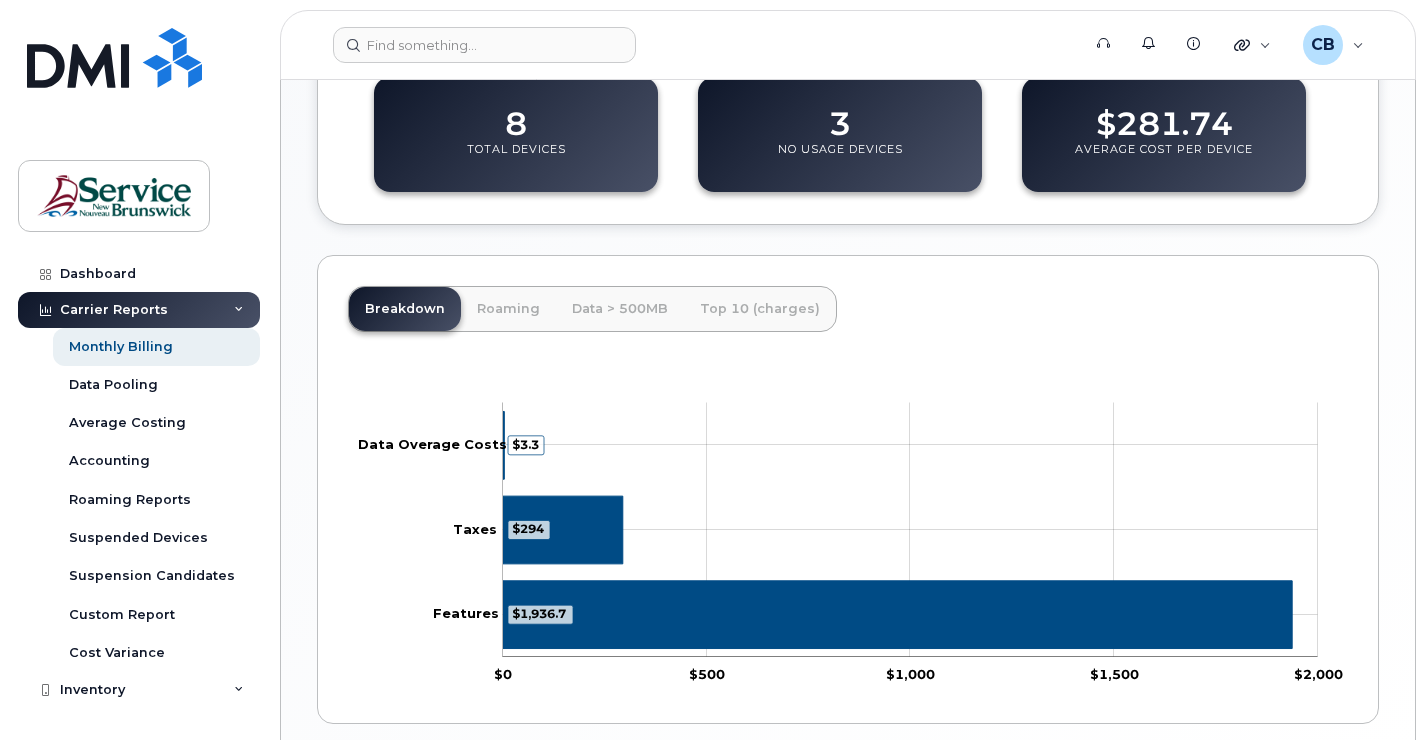 scroll, scrollTop: 784, scrollLeft: 0, axis: vertical 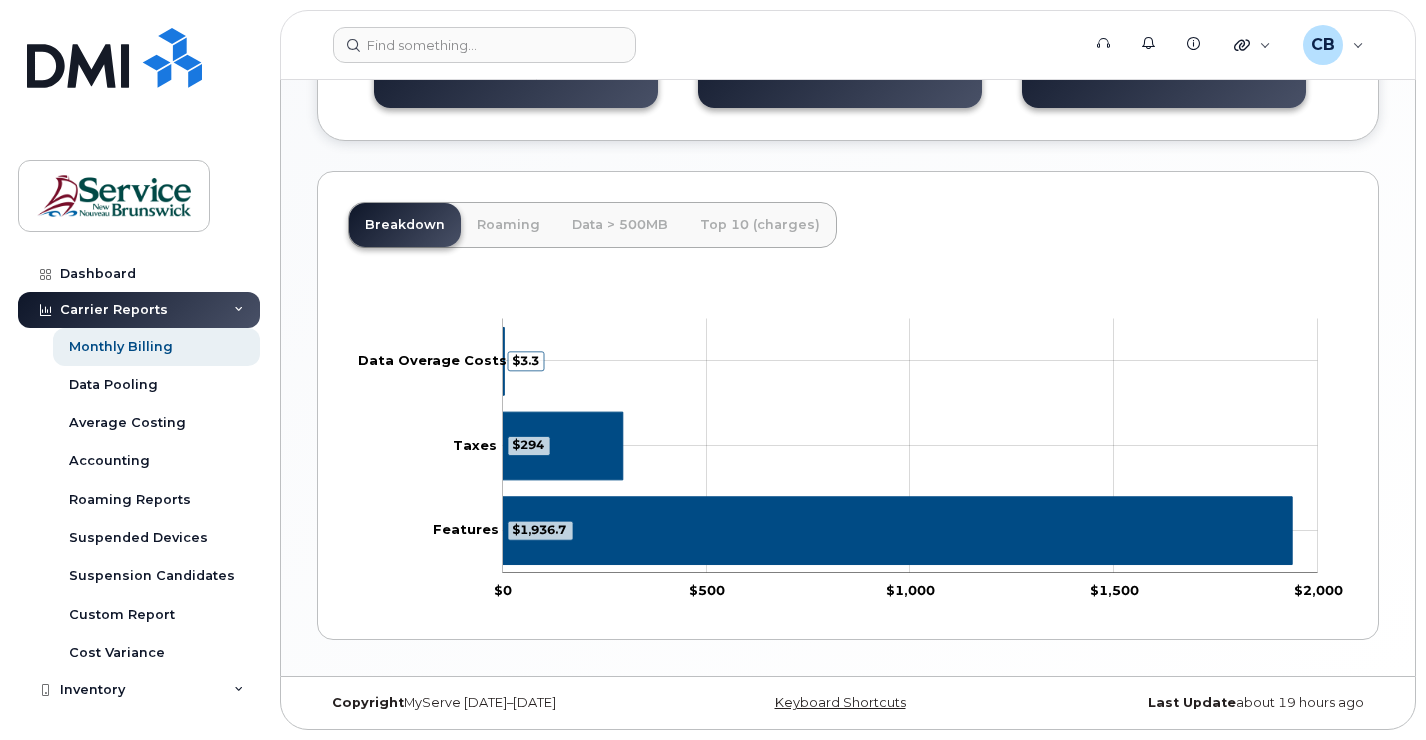 click on "$3.3" 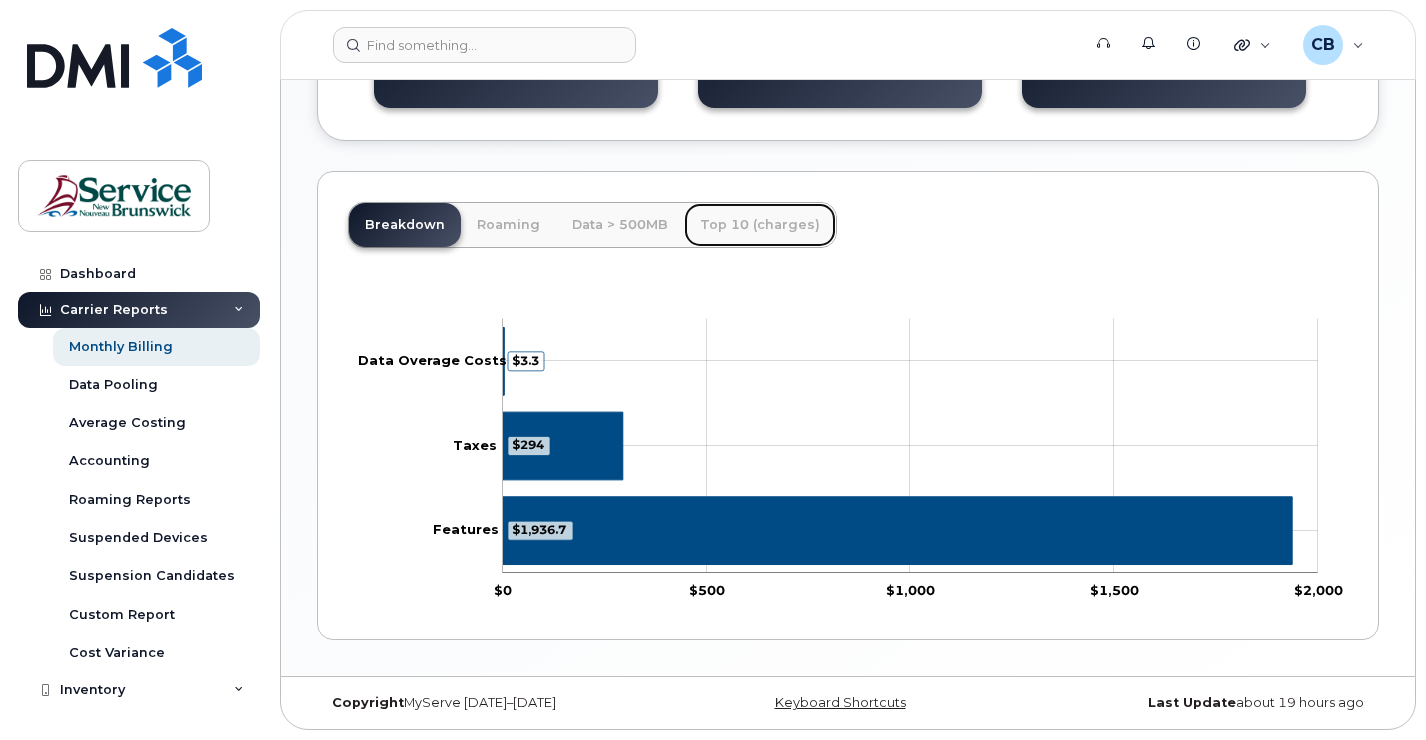 click on "Top 10 (charges)" at bounding box center [760, 225] 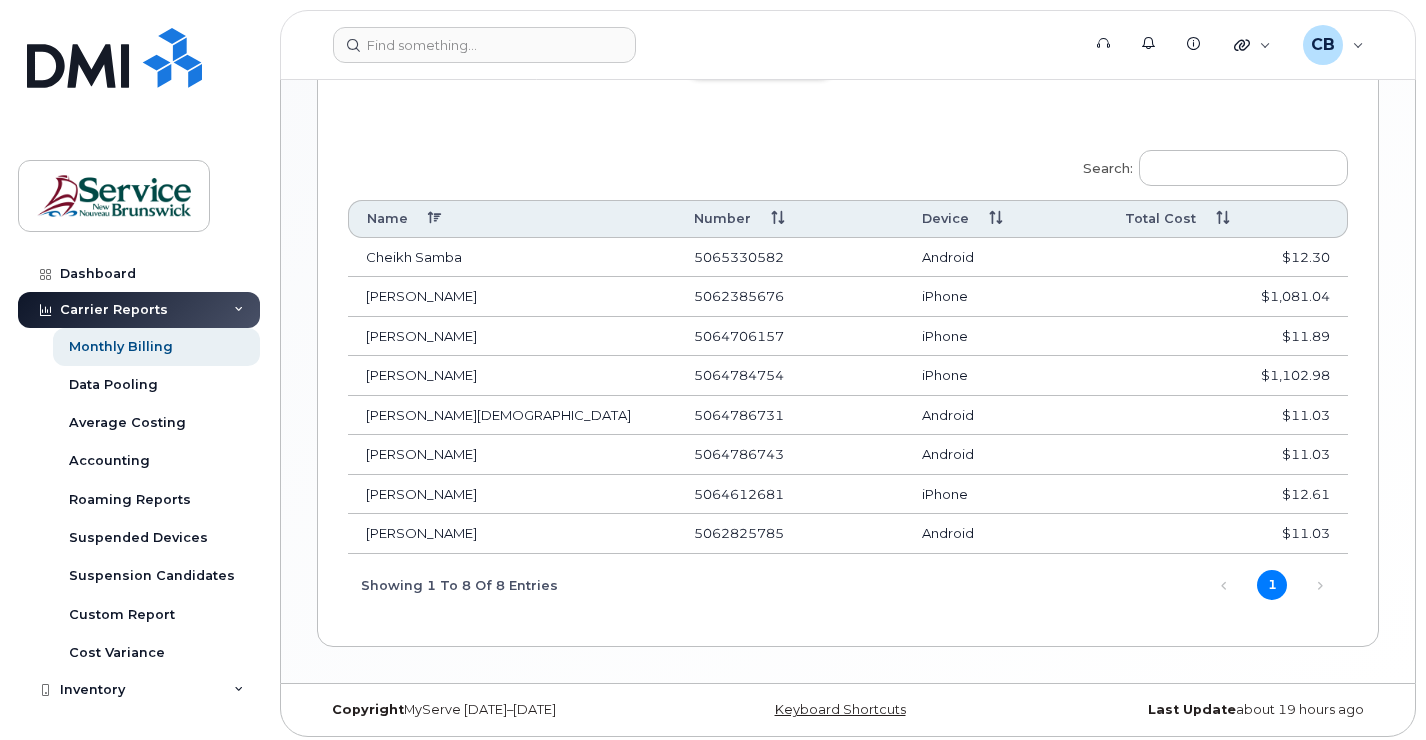 scroll, scrollTop: 963, scrollLeft: 0, axis: vertical 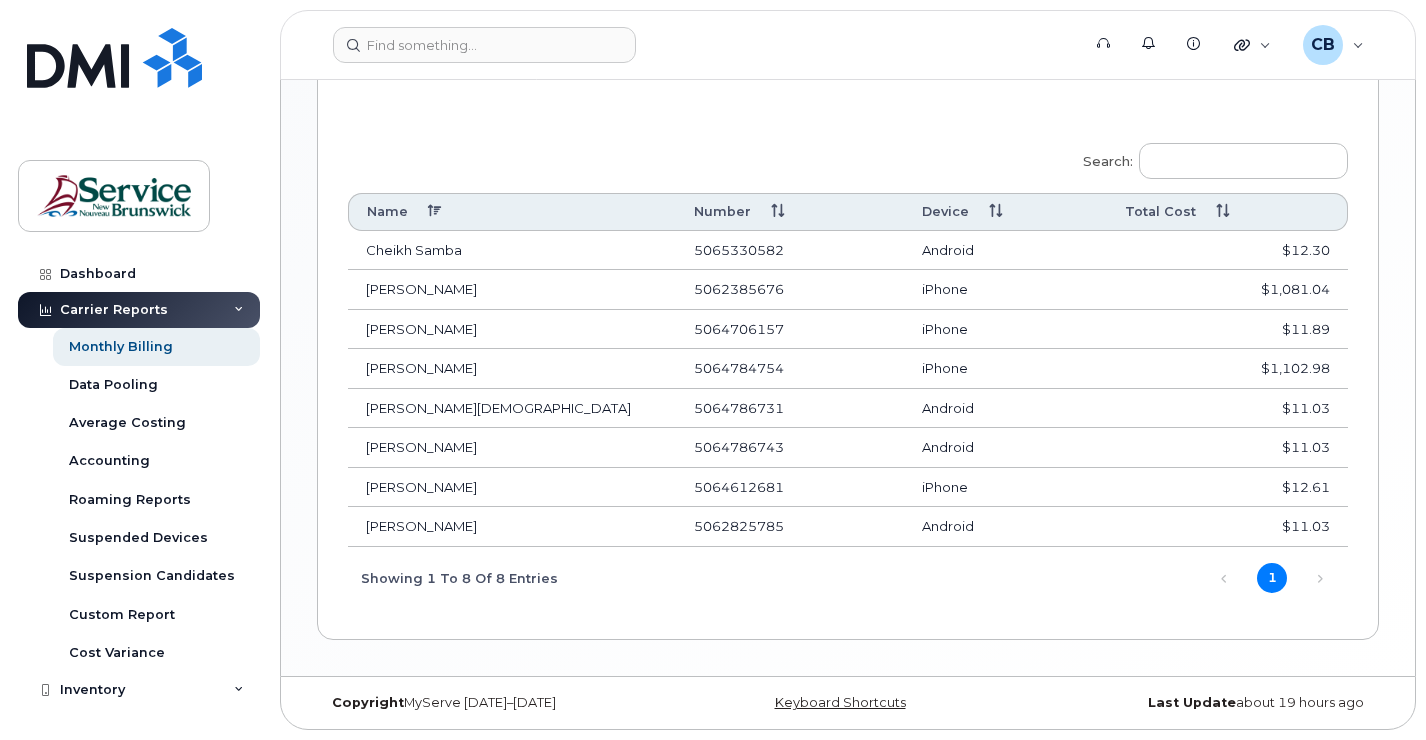 drag, startPoint x: 783, startPoint y: 288, endPoint x: 690, endPoint y: 289, distance: 93.00538 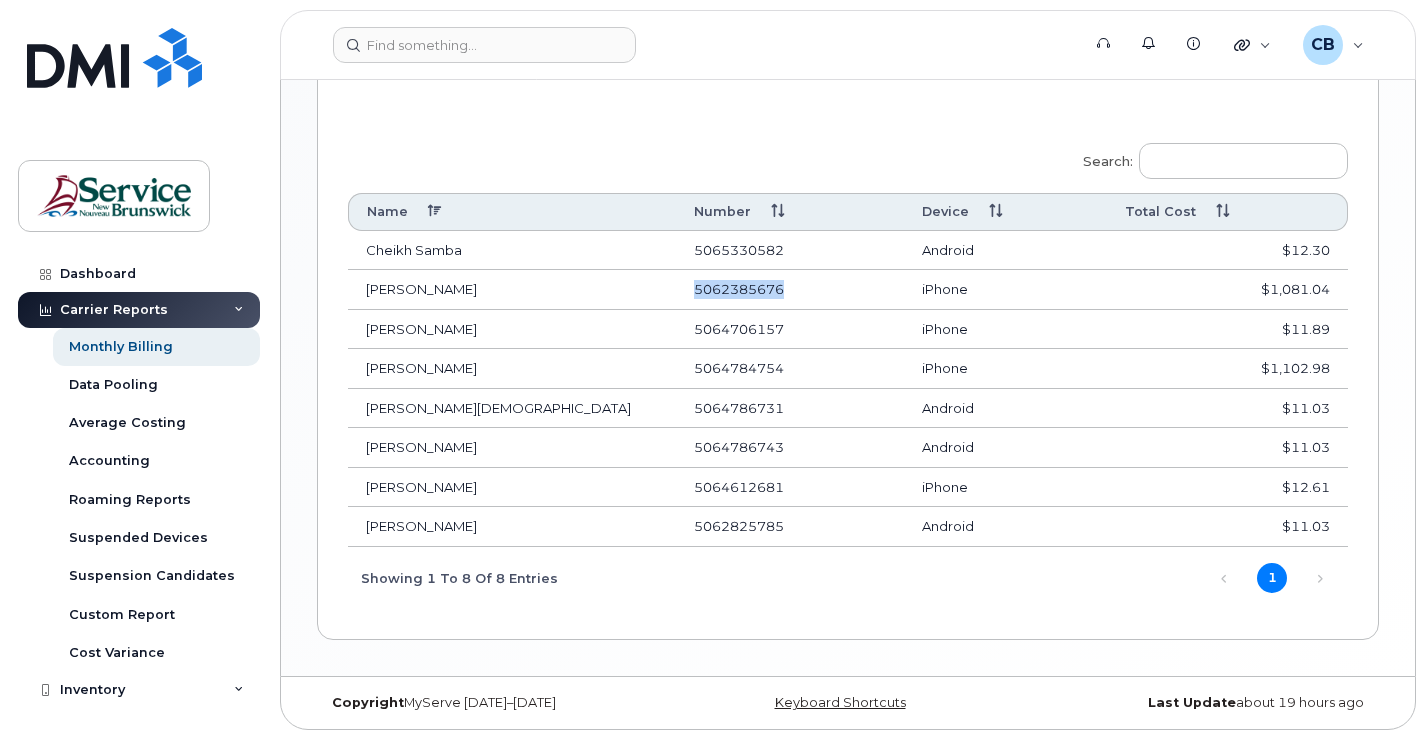 copy on "5062385676" 